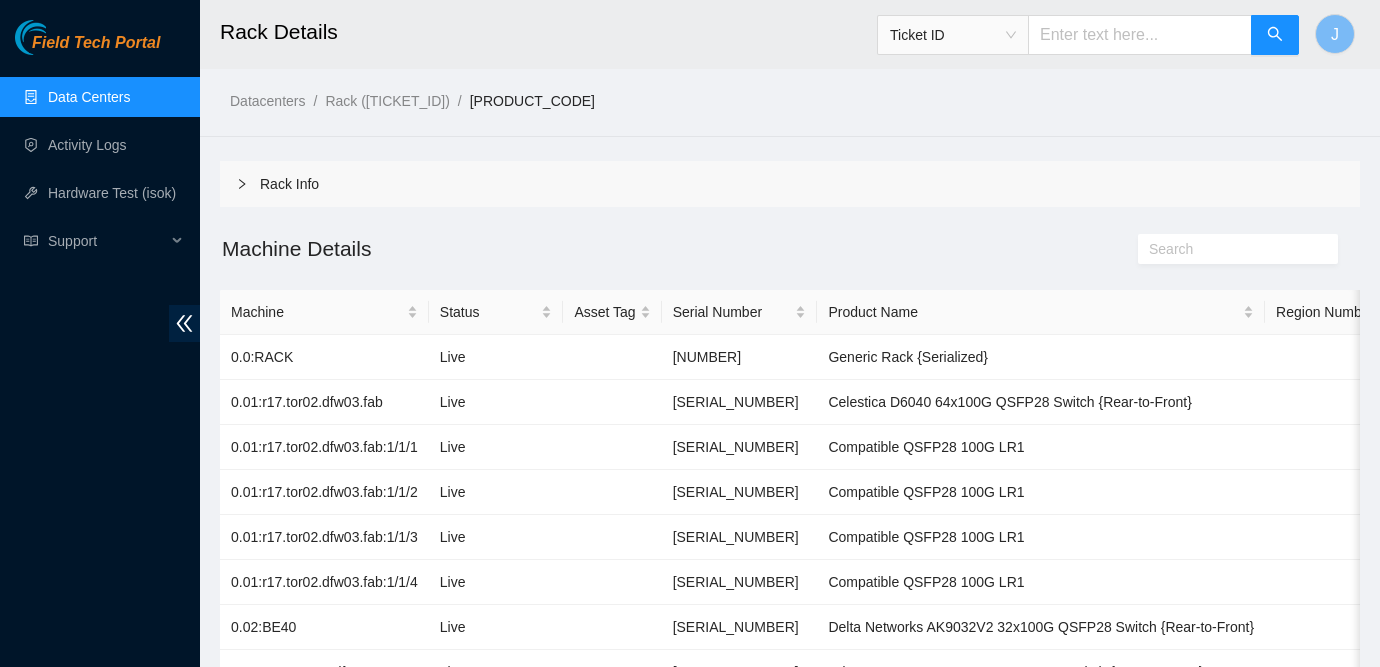 scroll, scrollTop: 254, scrollLeft: 0, axis: vertical 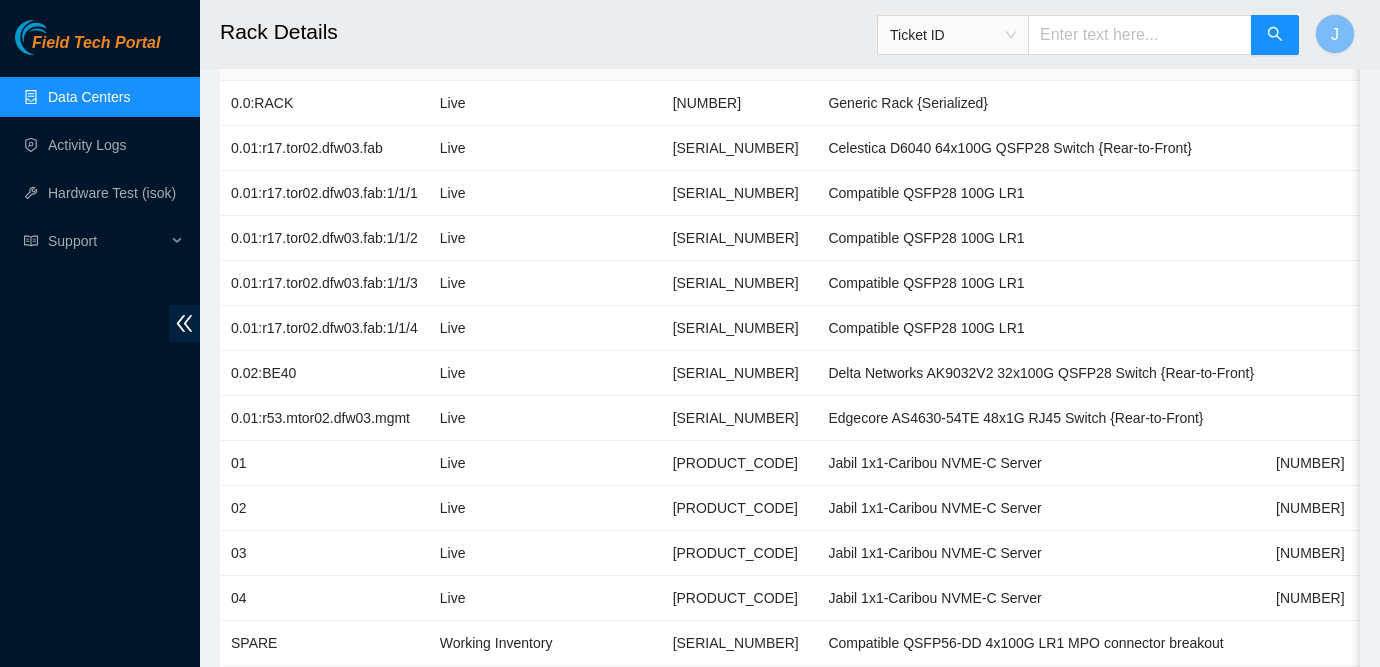 click on "Field Tech Portal Data Centers Activity Logs Hardware Test (isok) Support" at bounding box center [100, 343] 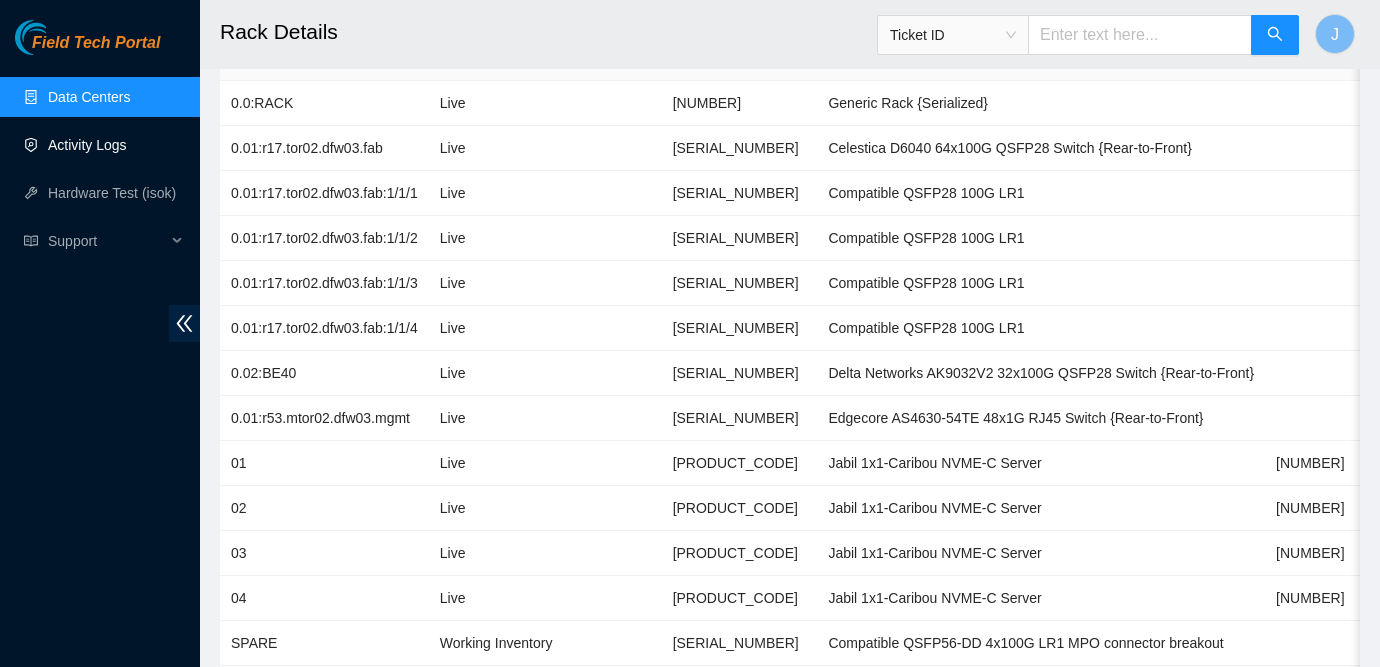 click on "Activity Logs" at bounding box center (87, 145) 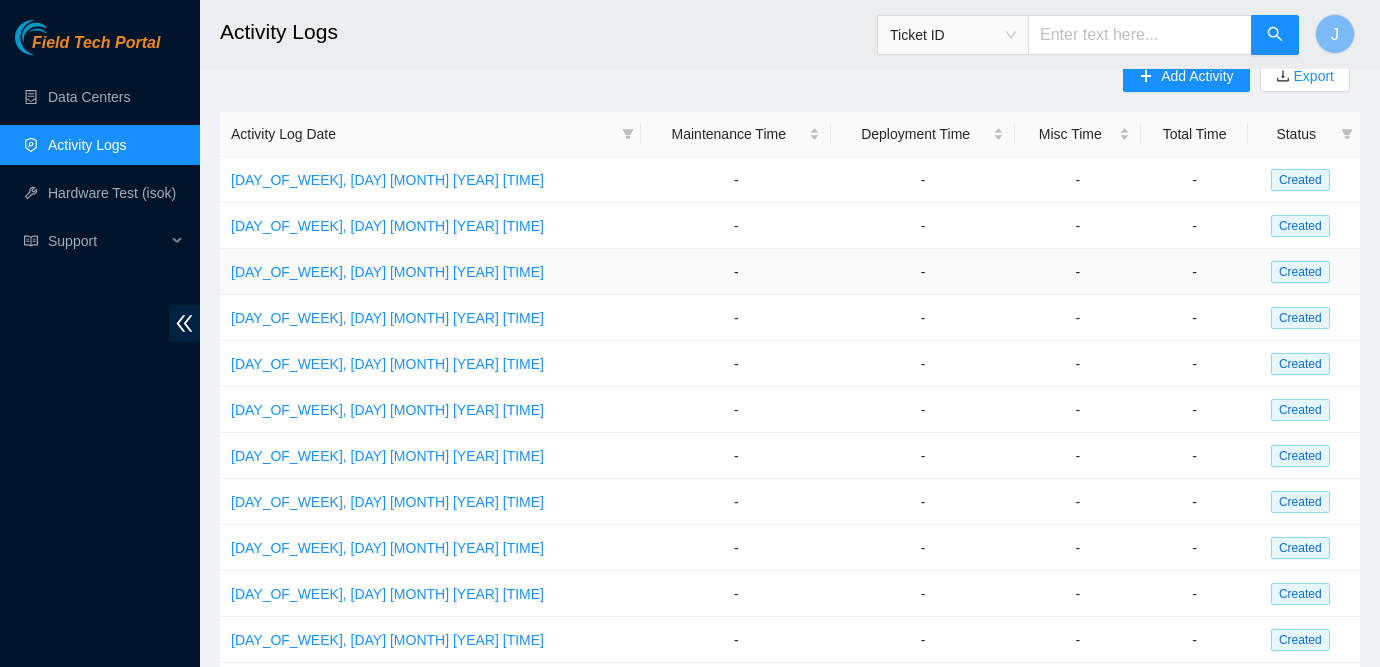 scroll, scrollTop: 0, scrollLeft: 0, axis: both 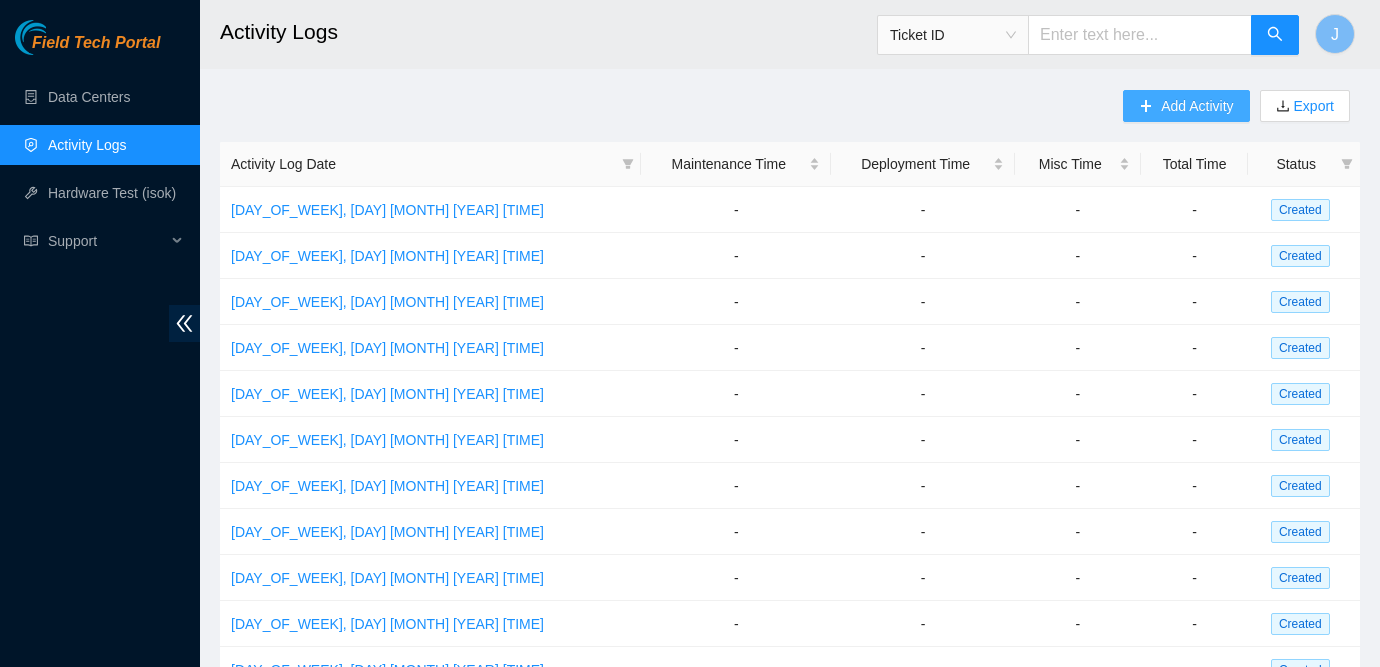 click on "Add Activity" at bounding box center (1197, 106) 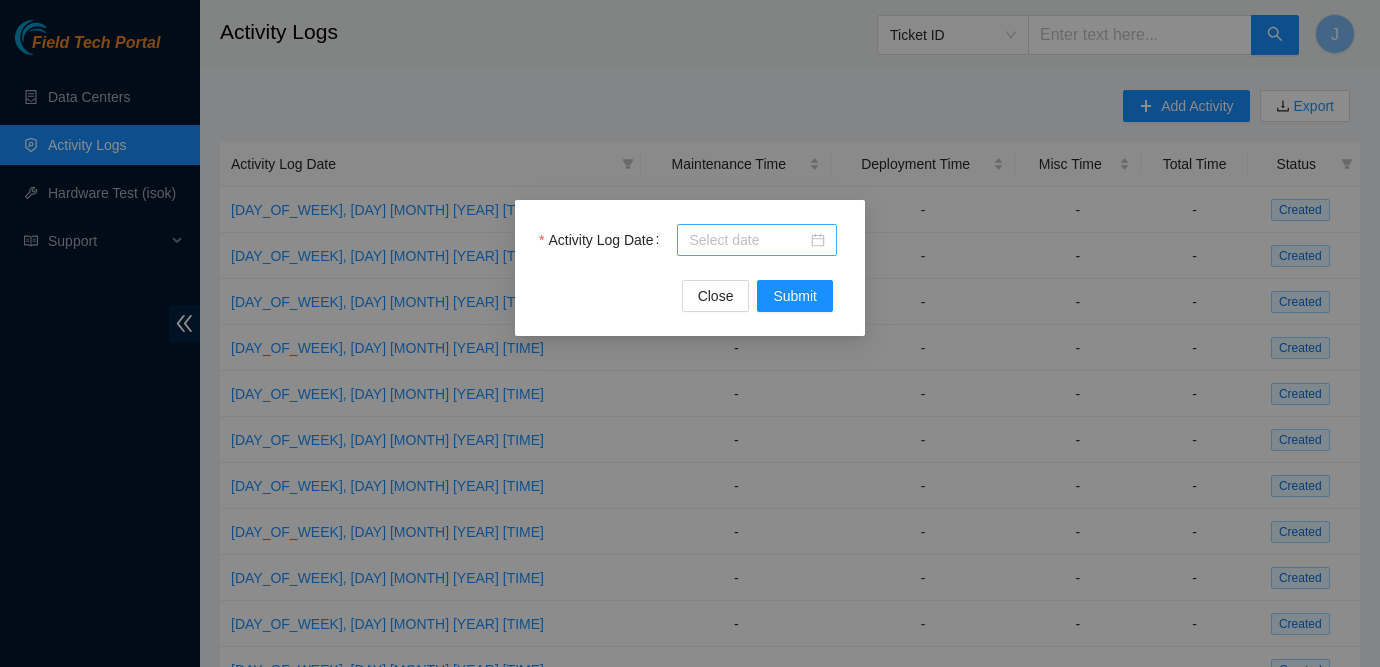 click at bounding box center [757, 240] 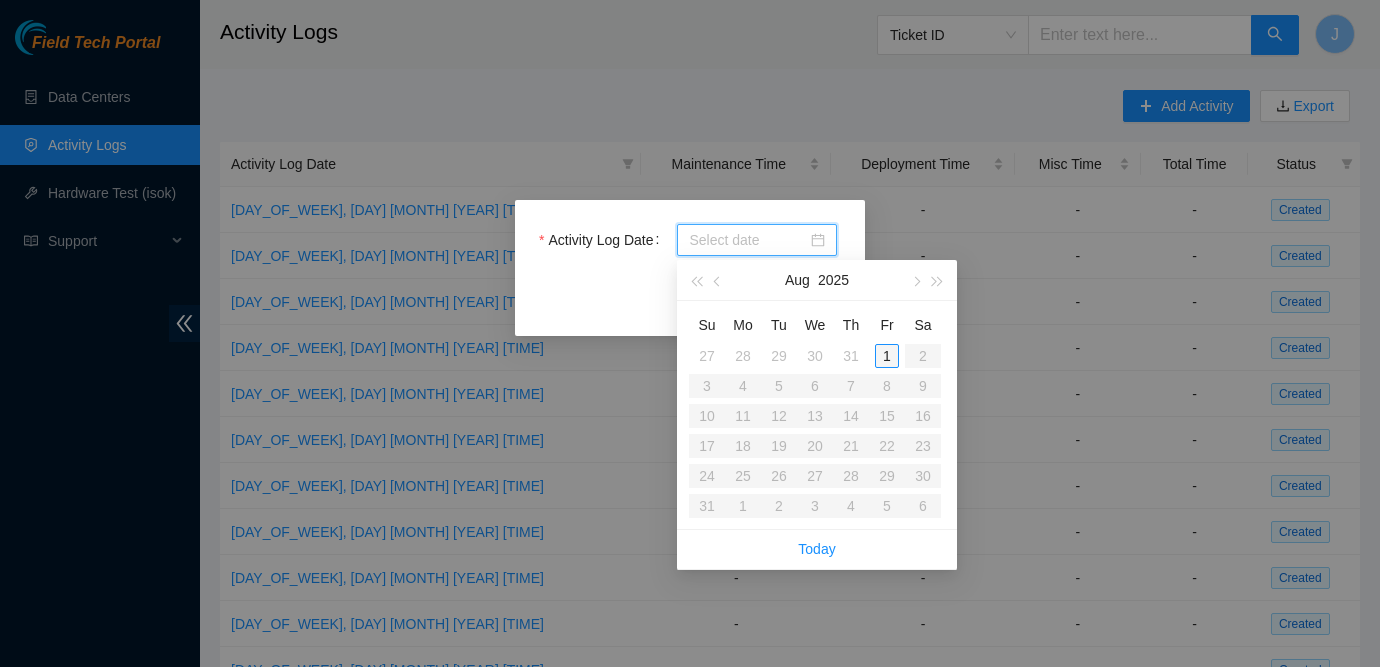 type on "[YEAR]-[MONTH]-[DAY]" 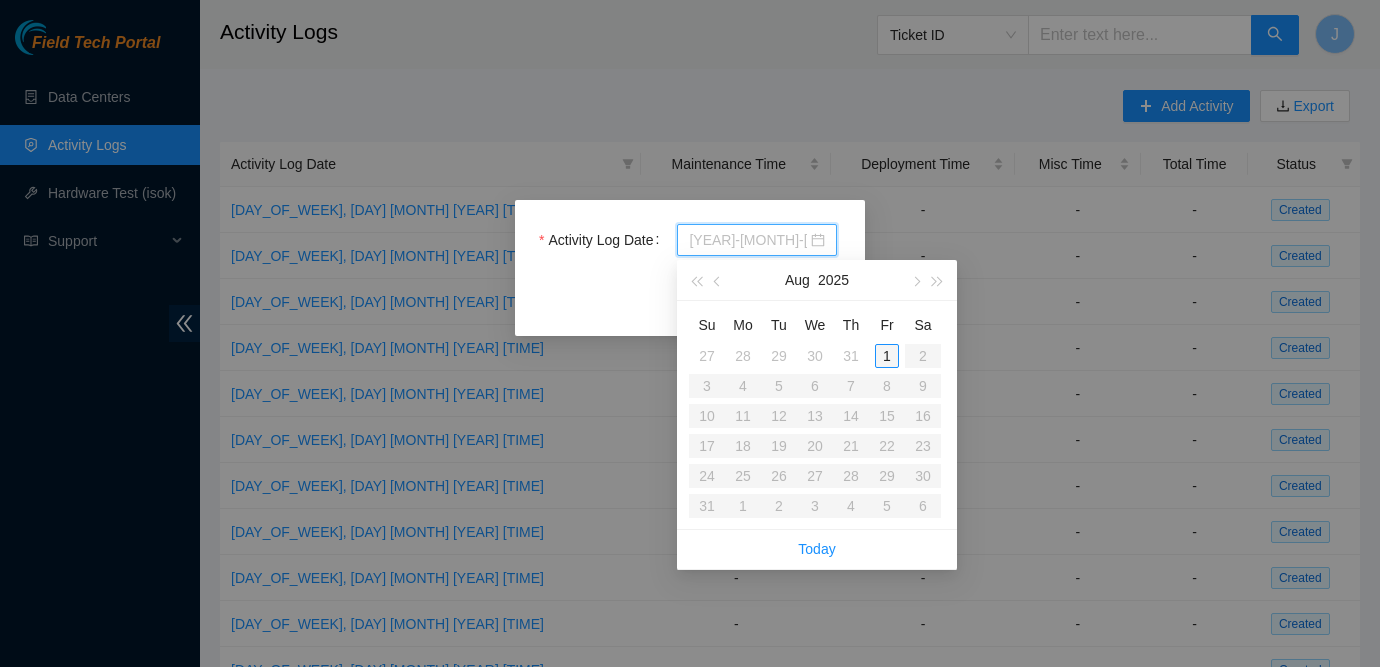 click on "1" at bounding box center [887, 356] 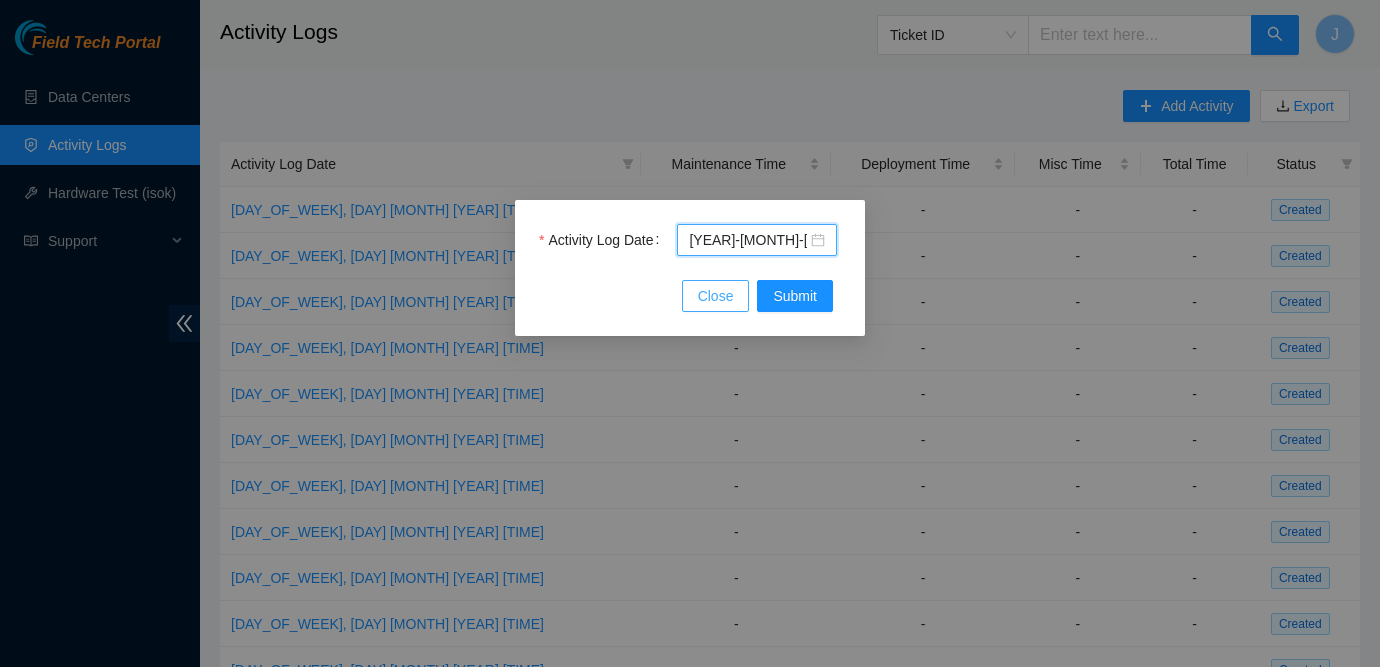 click on "Close" at bounding box center (716, 296) 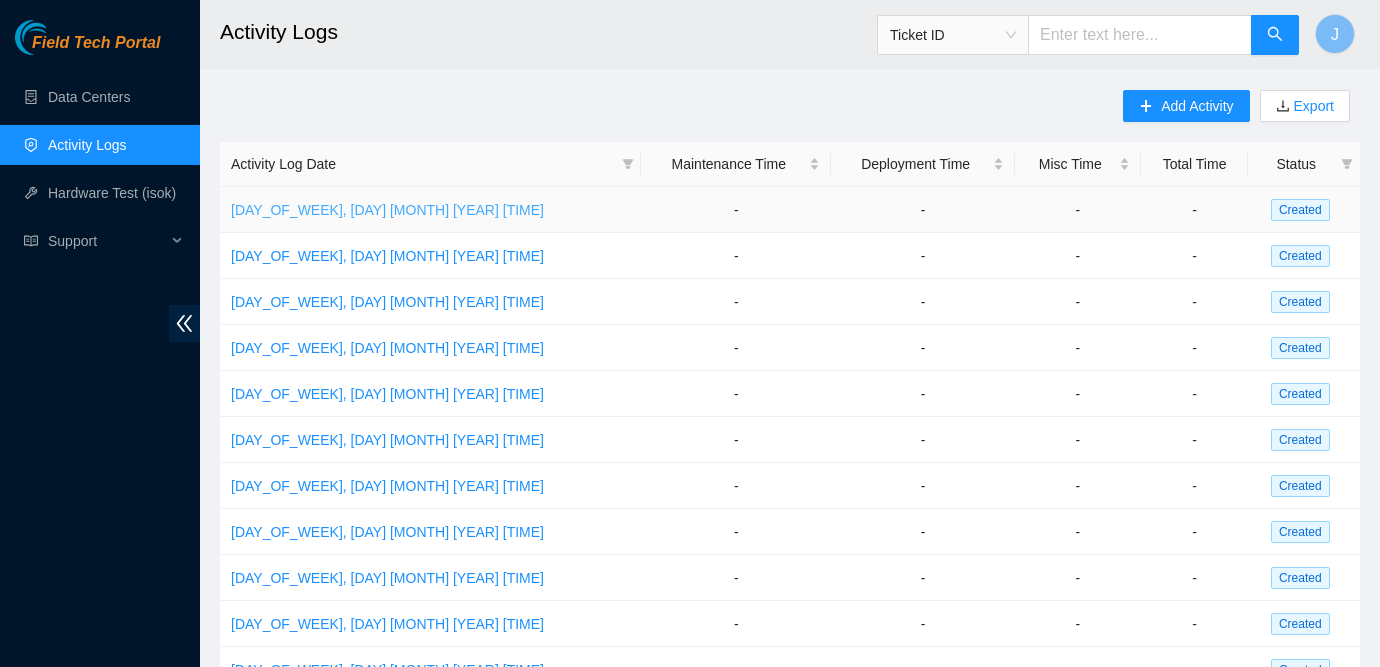click on "[DAY_OF_WEEK], [DAY] [MONTH] [YEAR] [TIME]" at bounding box center [387, 210] 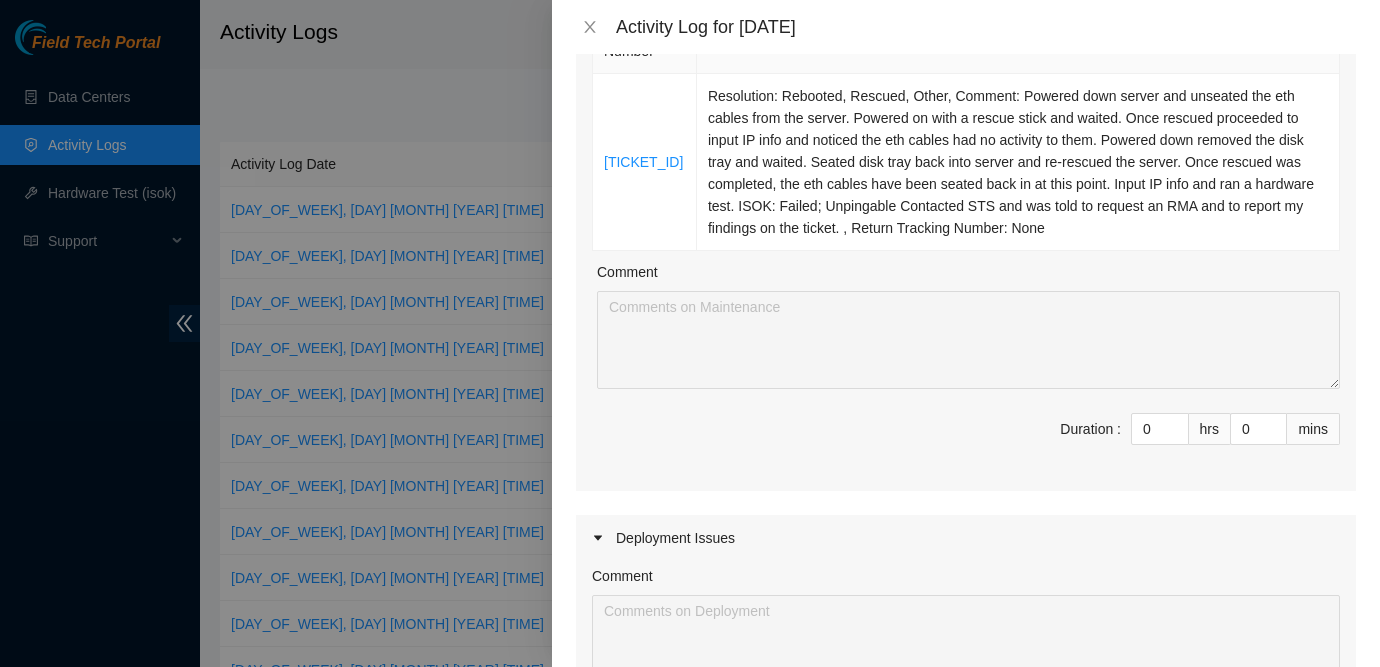 scroll, scrollTop: 280, scrollLeft: 0, axis: vertical 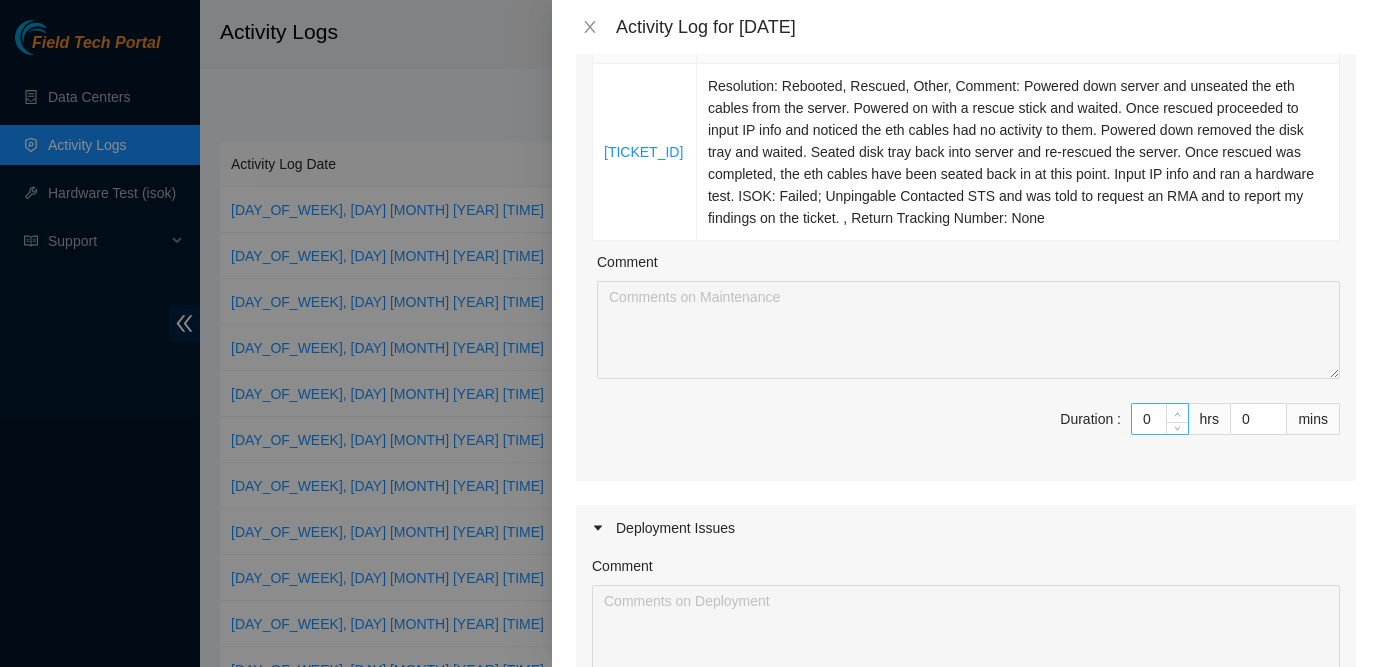 type on "1" 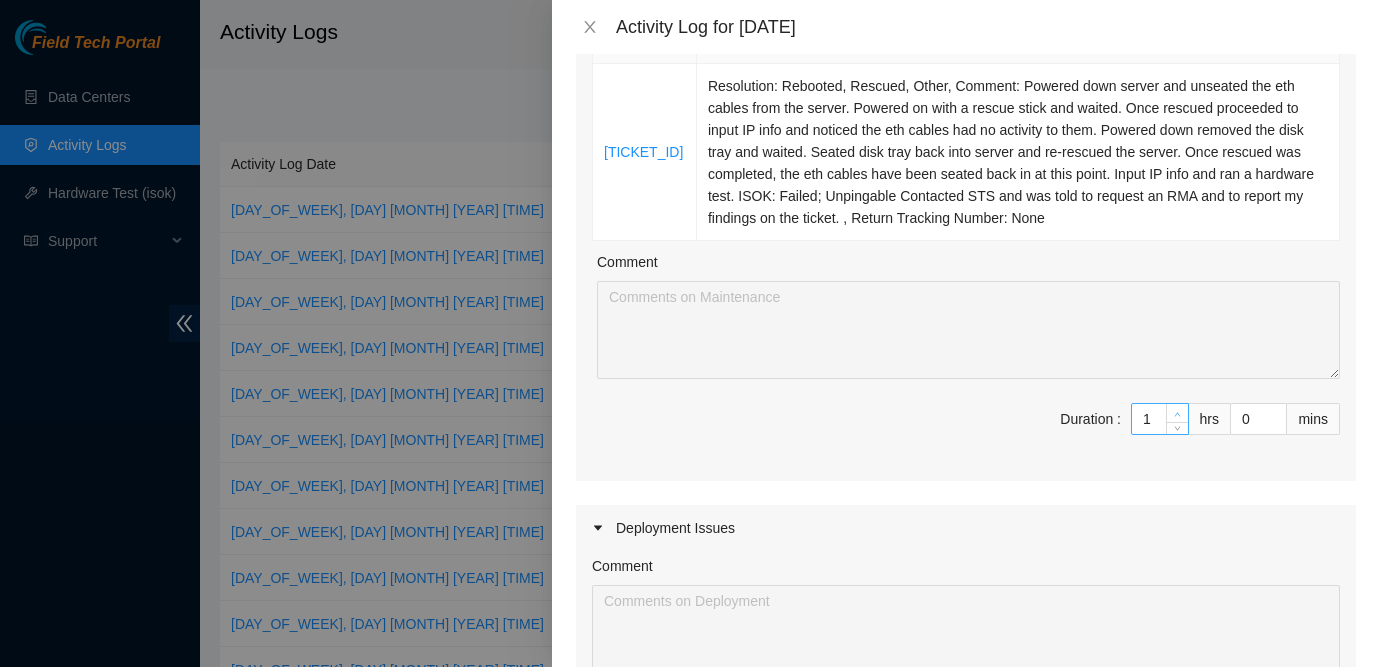 click at bounding box center (1178, 414) 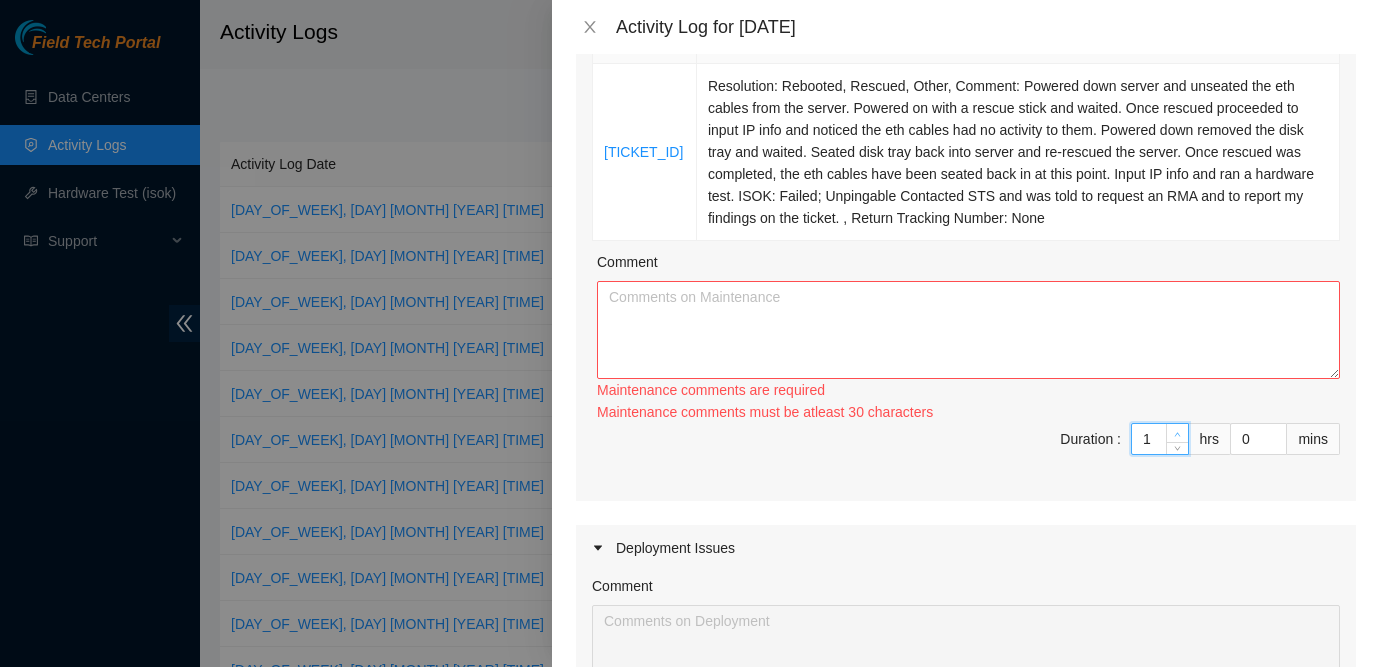type on "2" 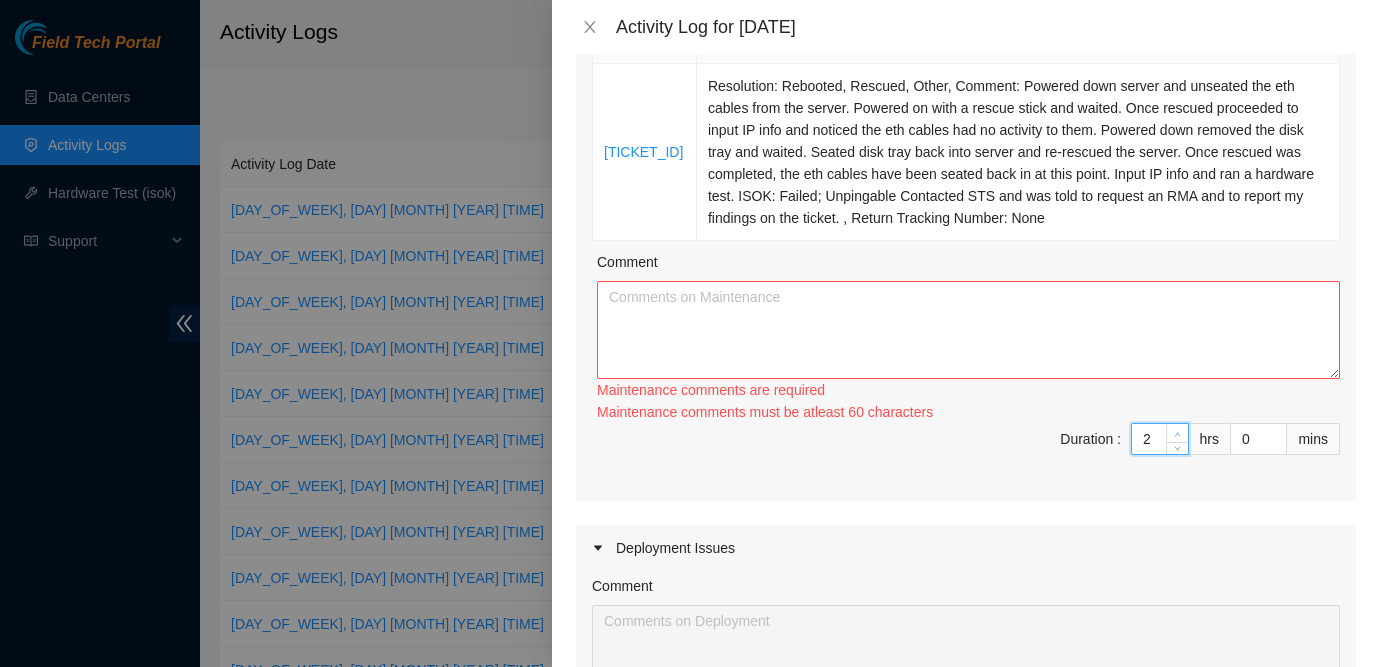 click at bounding box center (1178, 434) 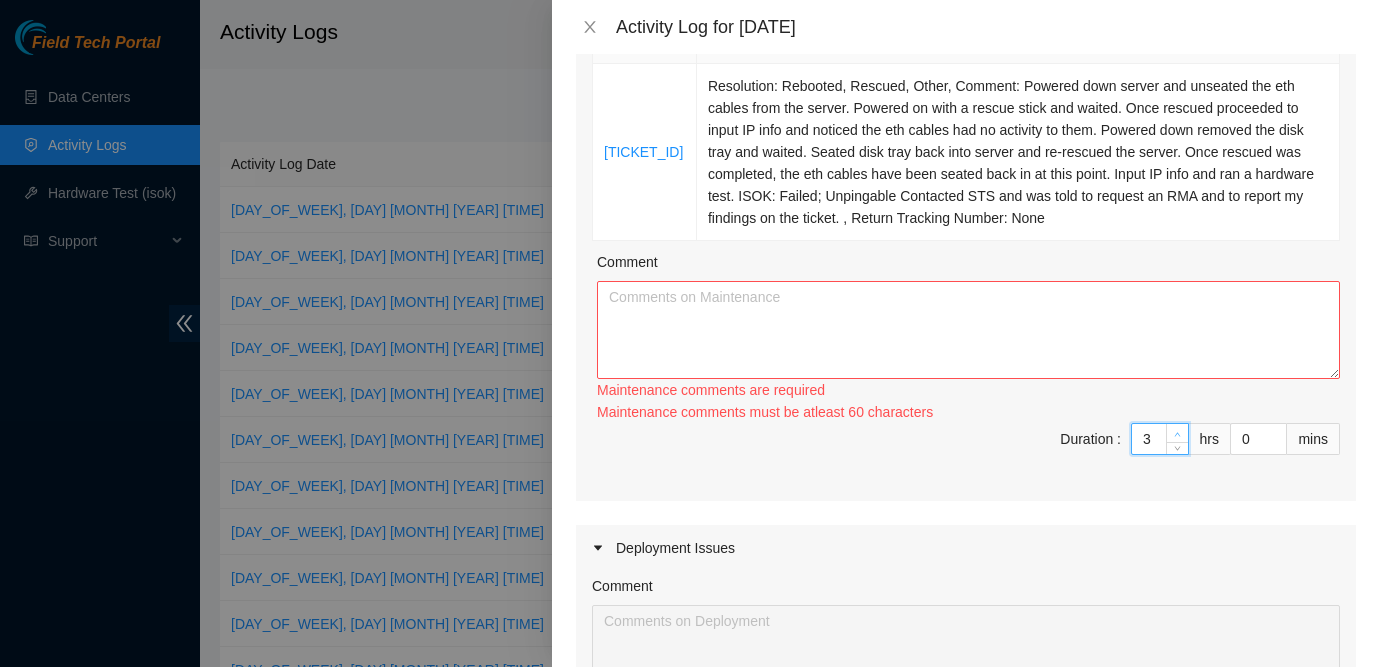 click at bounding box center (1178, 434) 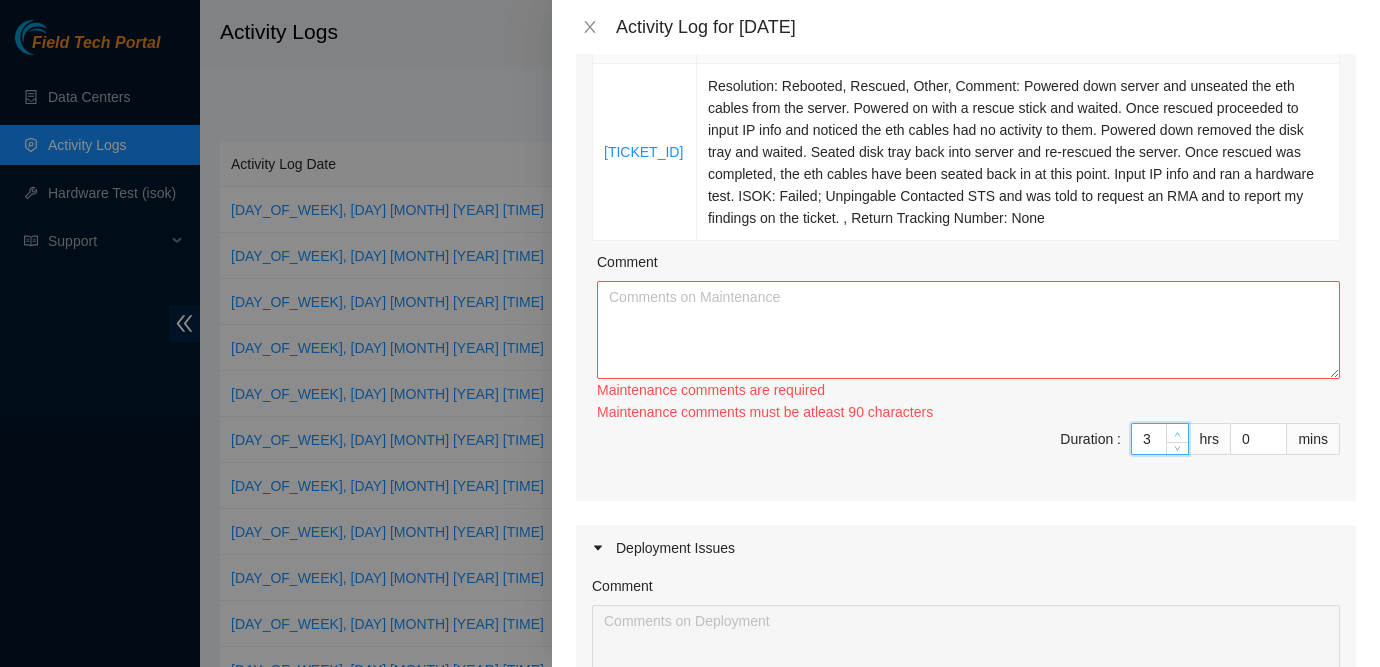 type on "4" 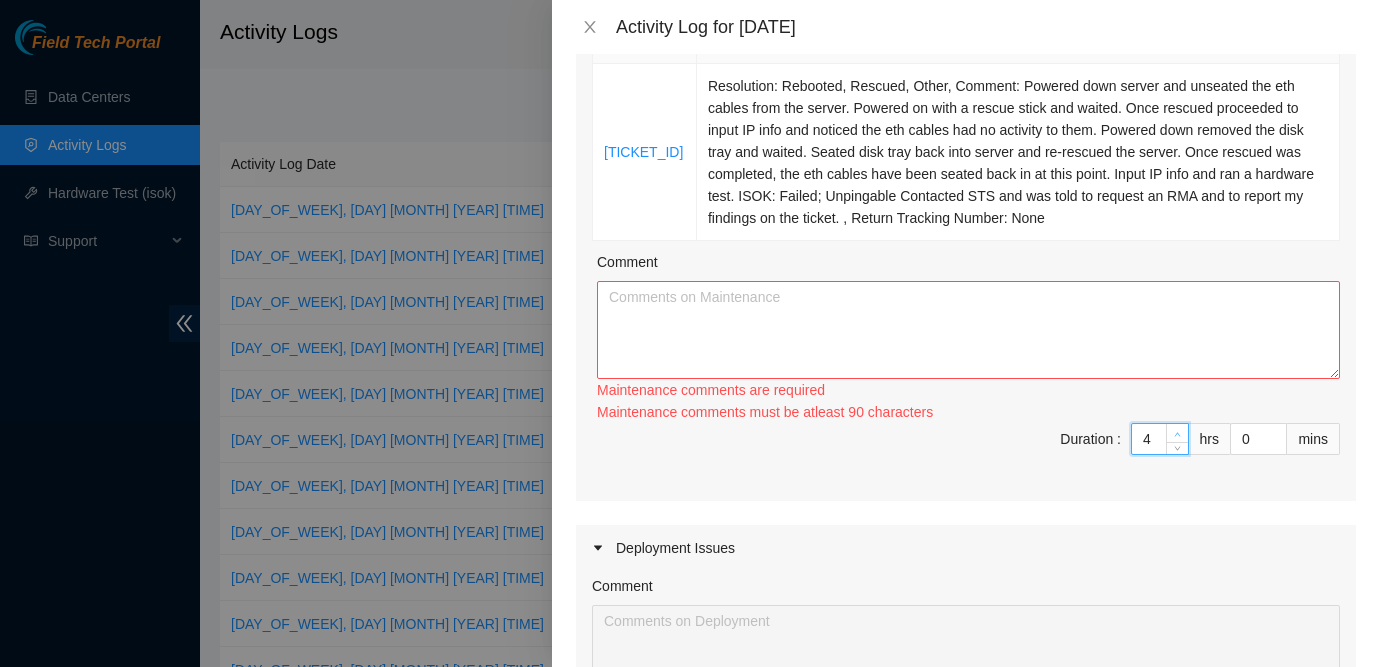 click at bounding box center [1178, 434] 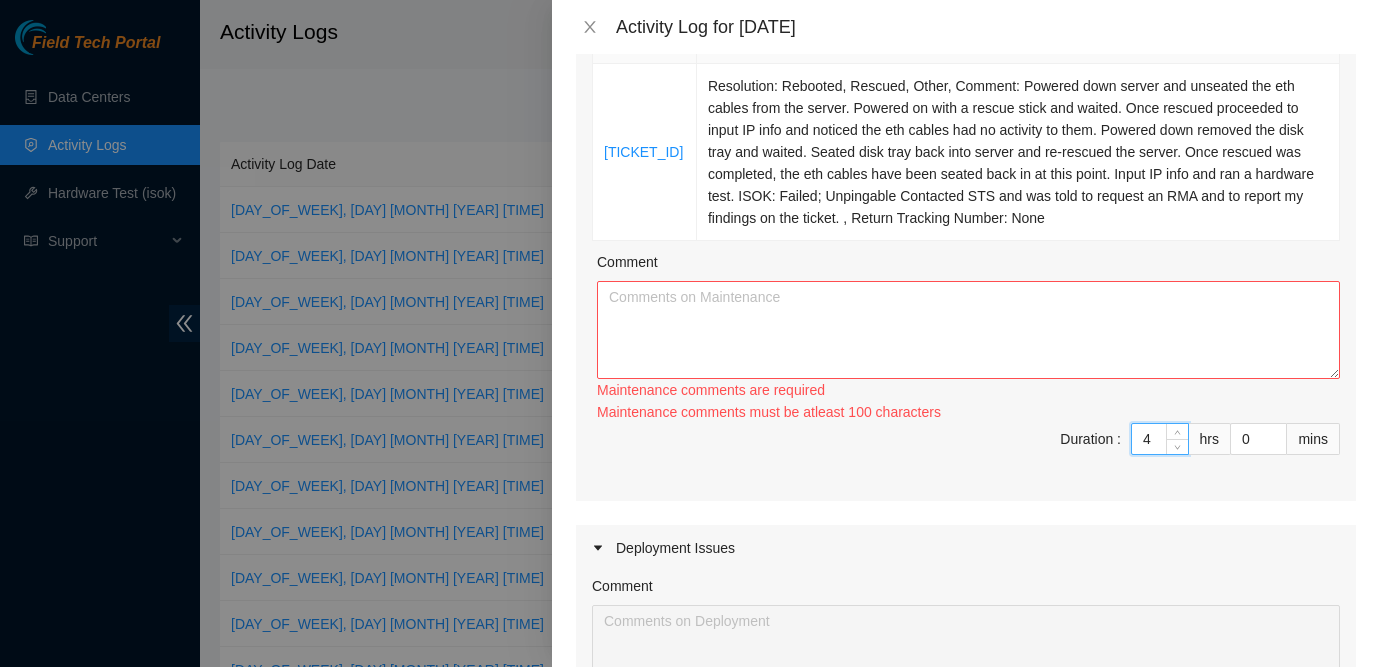 click on "Maintenance comments must be atleast 100 characters" at bounding box center [968, 412] 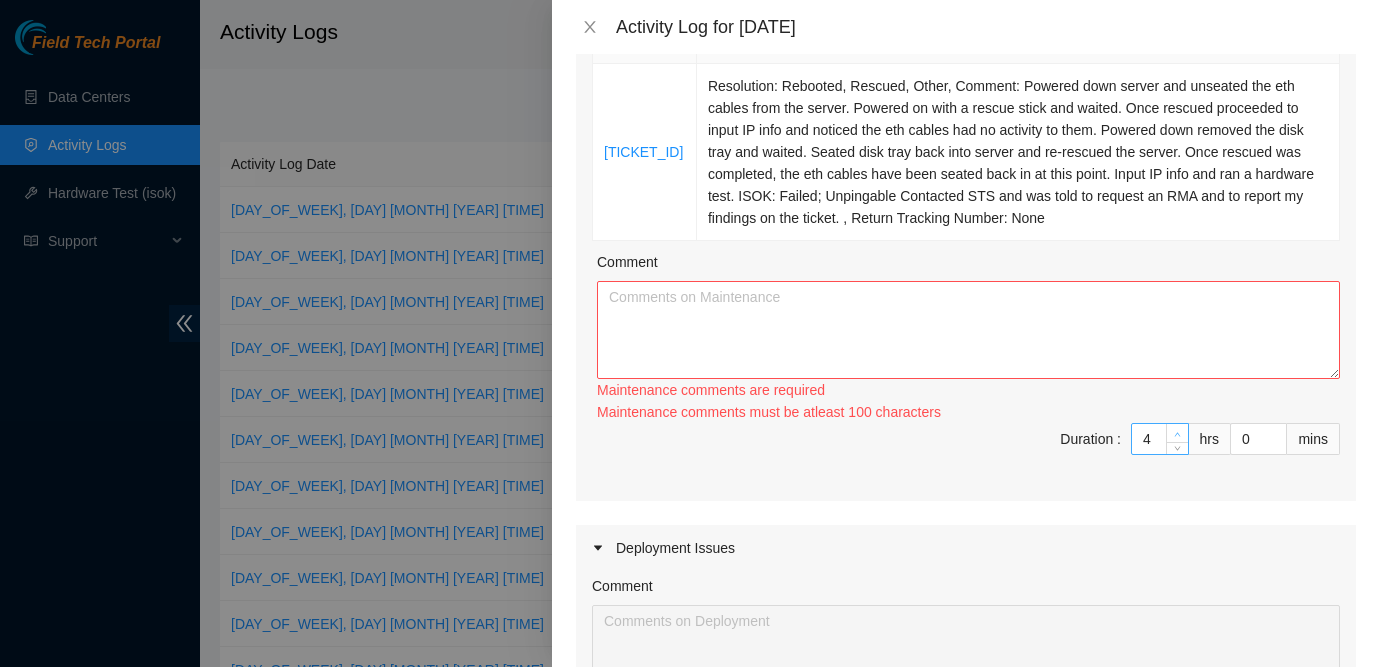 type on "5" 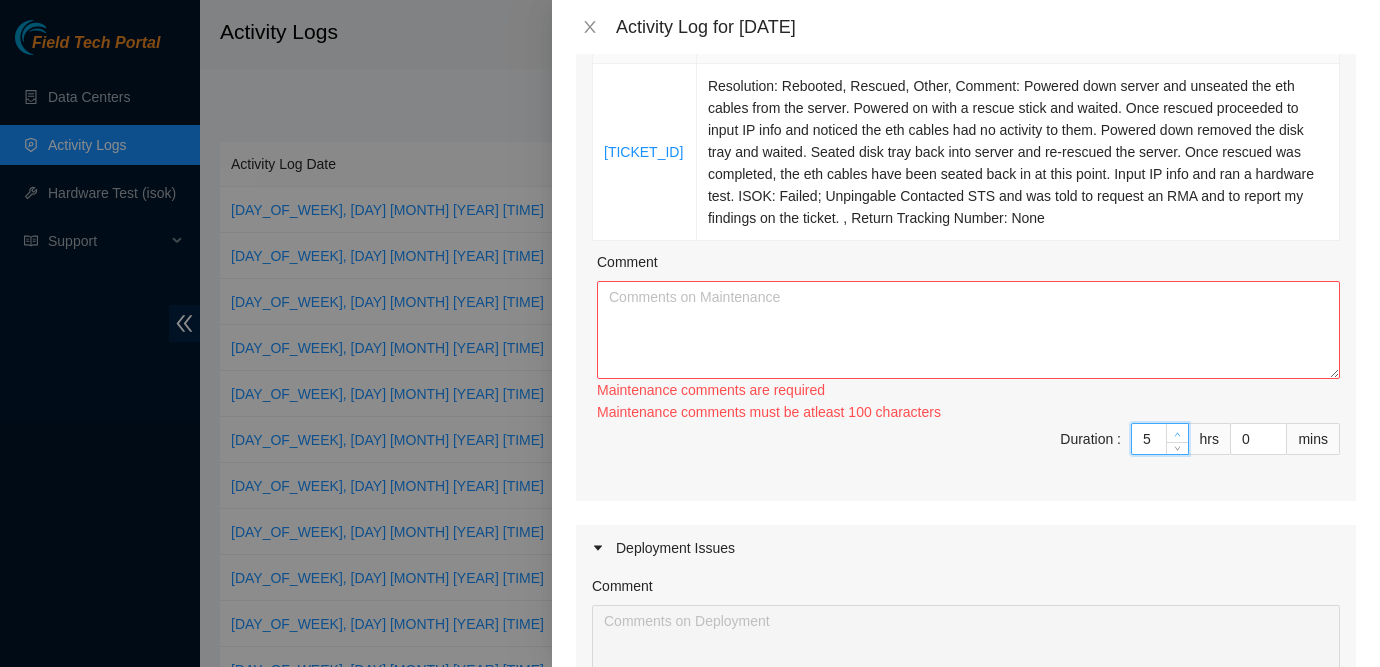 click 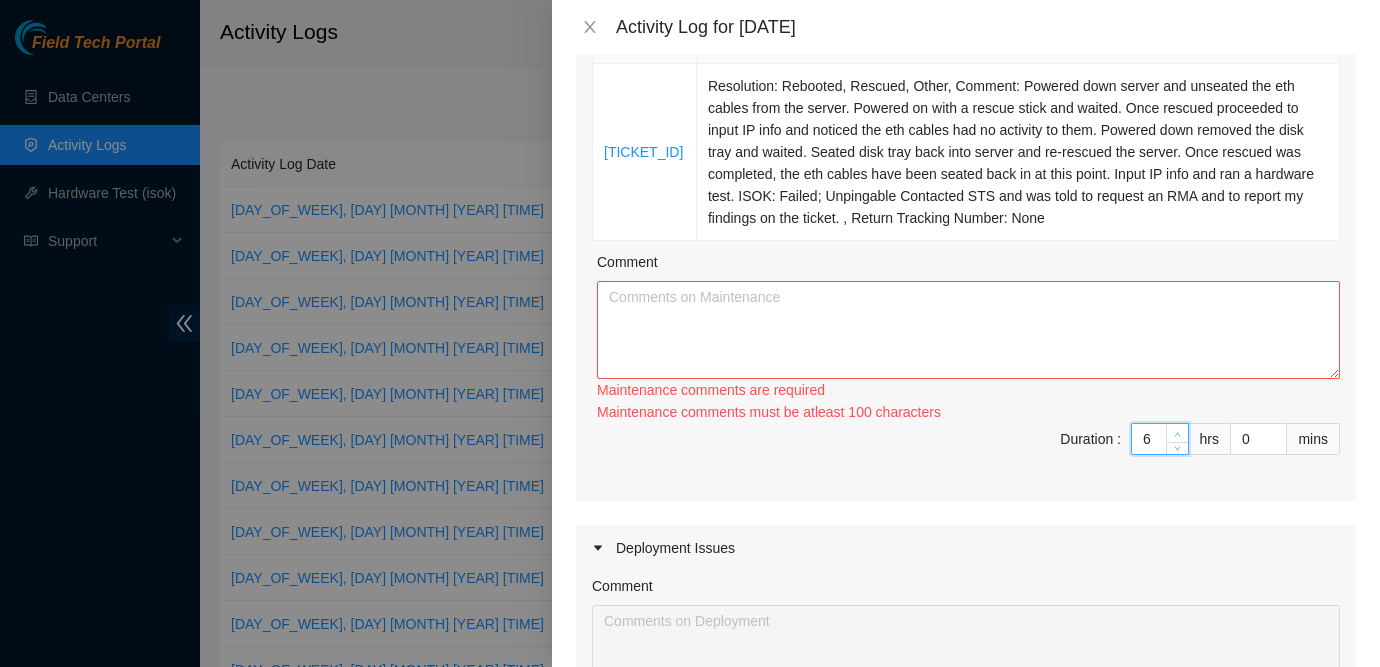 click 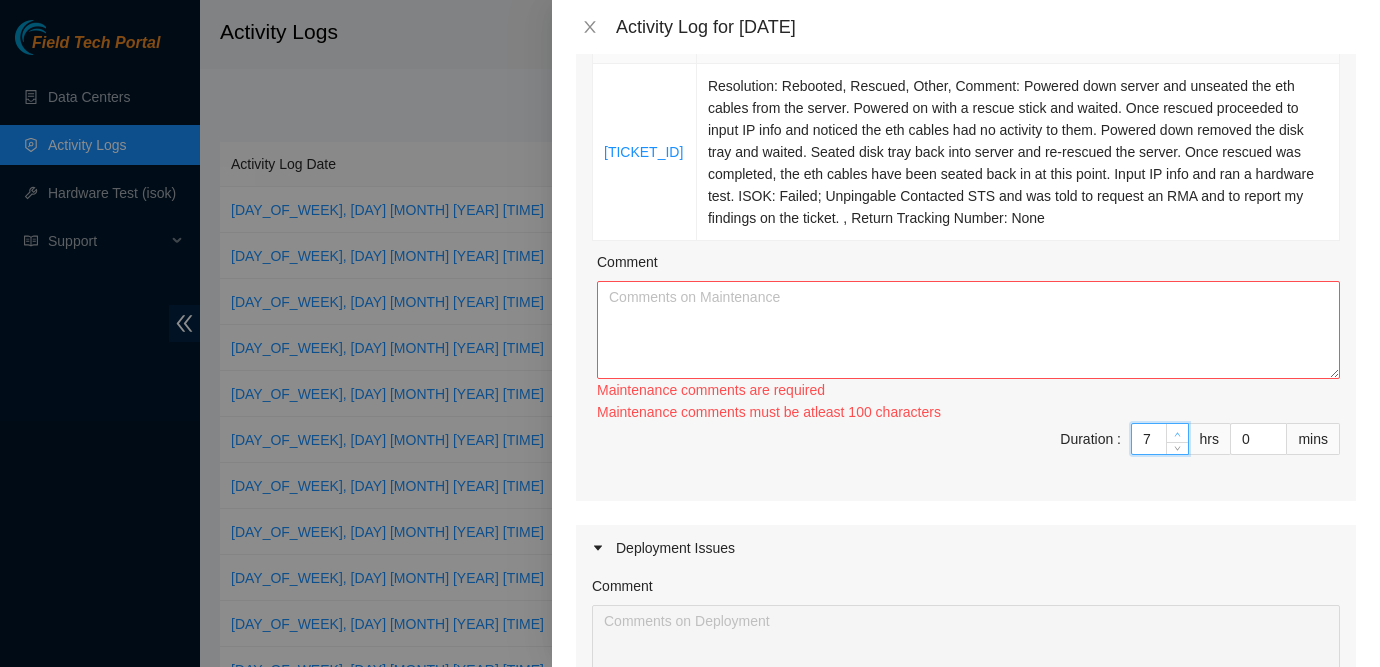 click 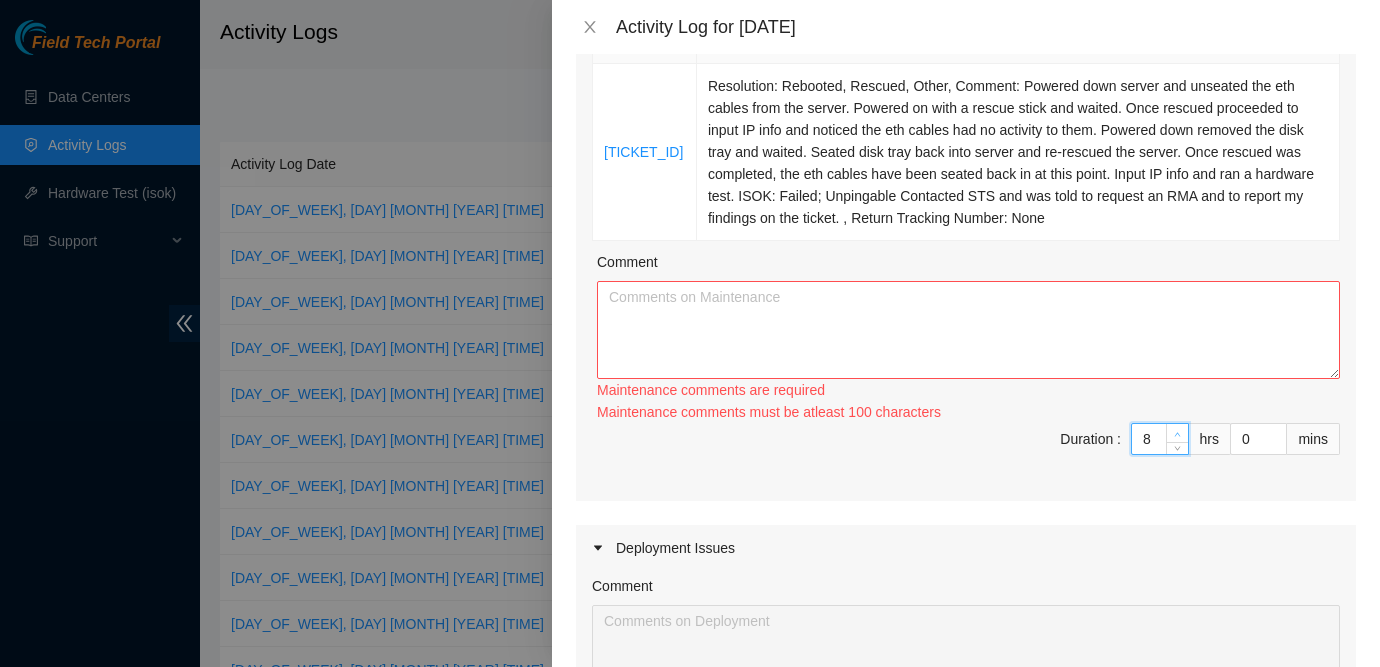 click 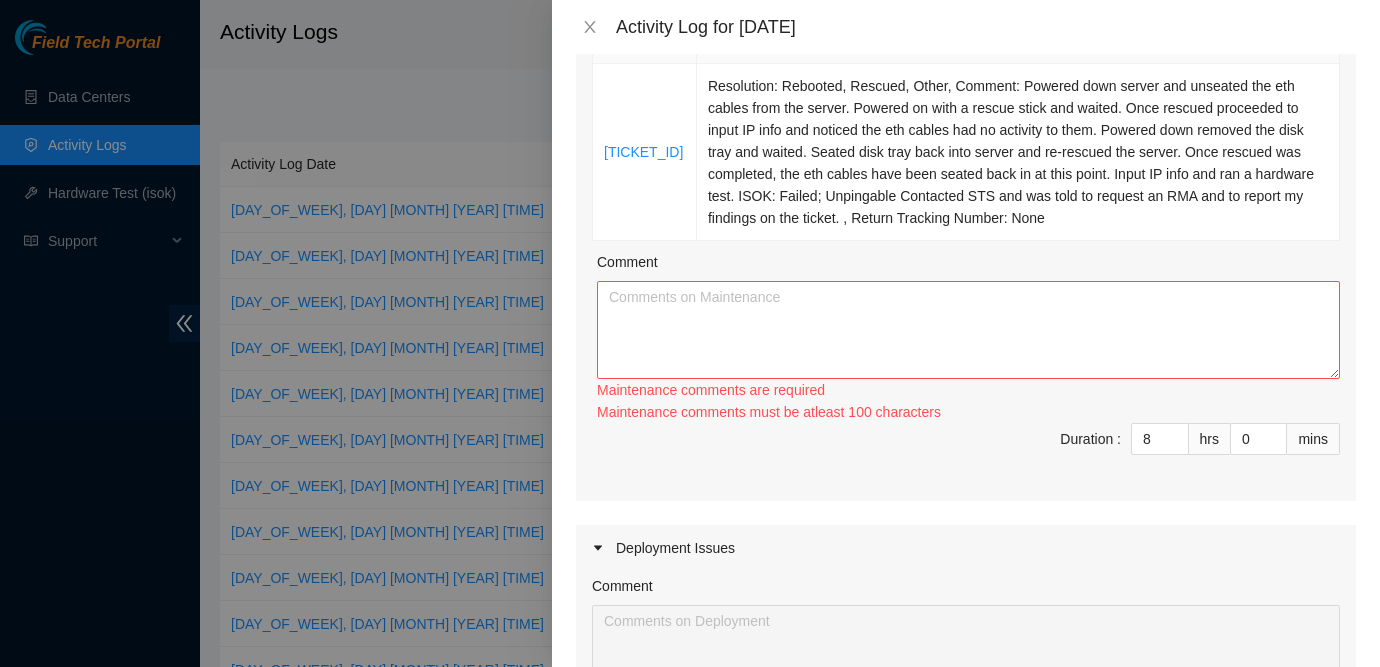 click on "Comment" at bounding box center (968, 266) 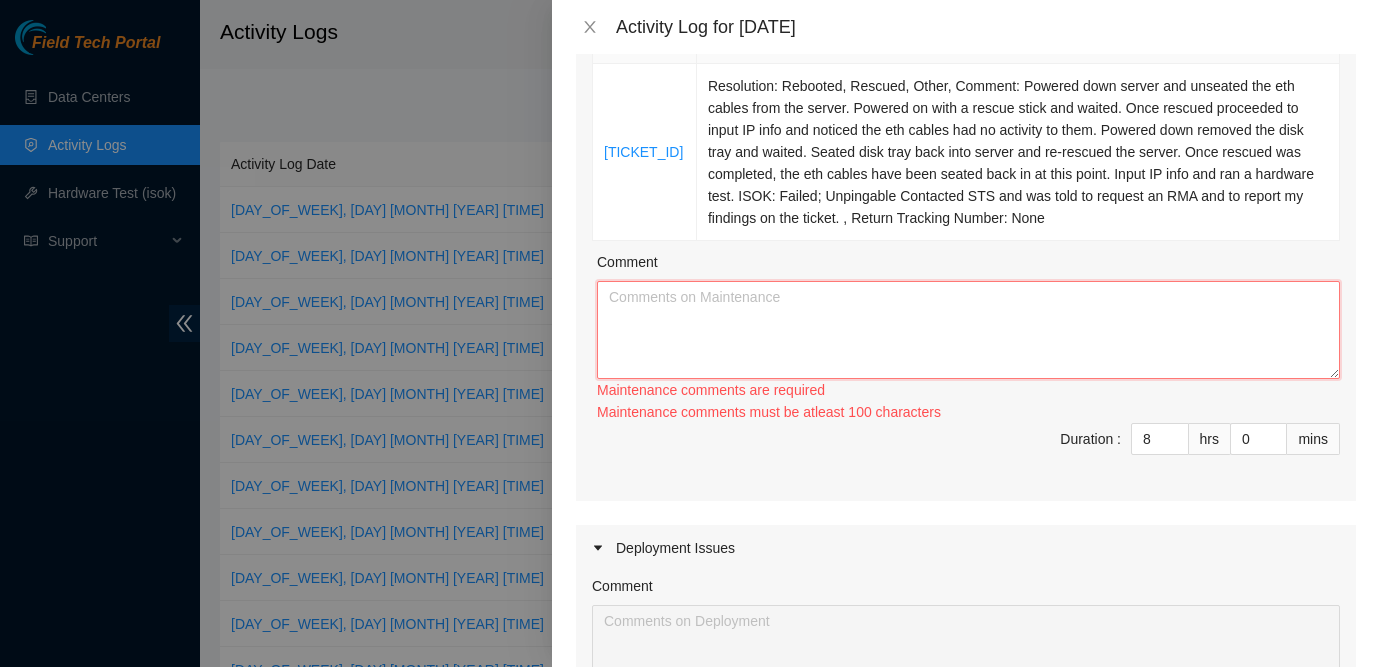 click on "Comment" at bounding box center [968, 330] 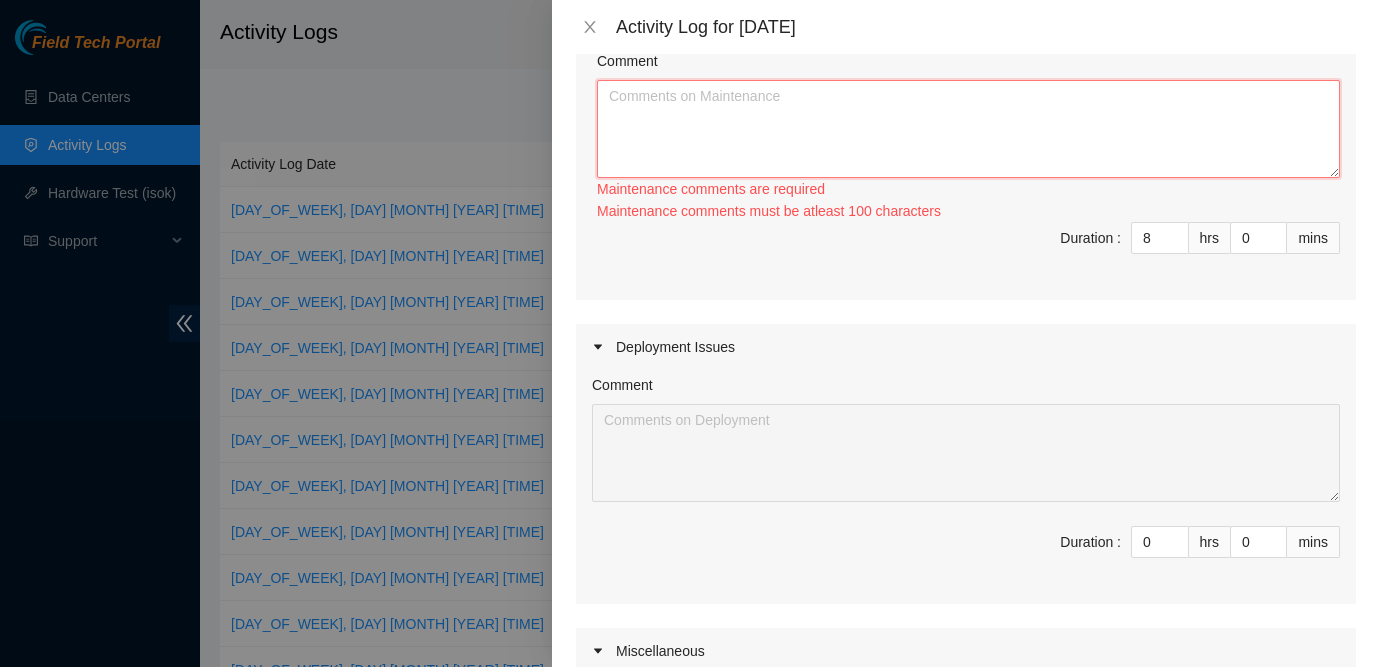 scroll, scrollTop: 502, scrollLeft: 0, axis: vertical 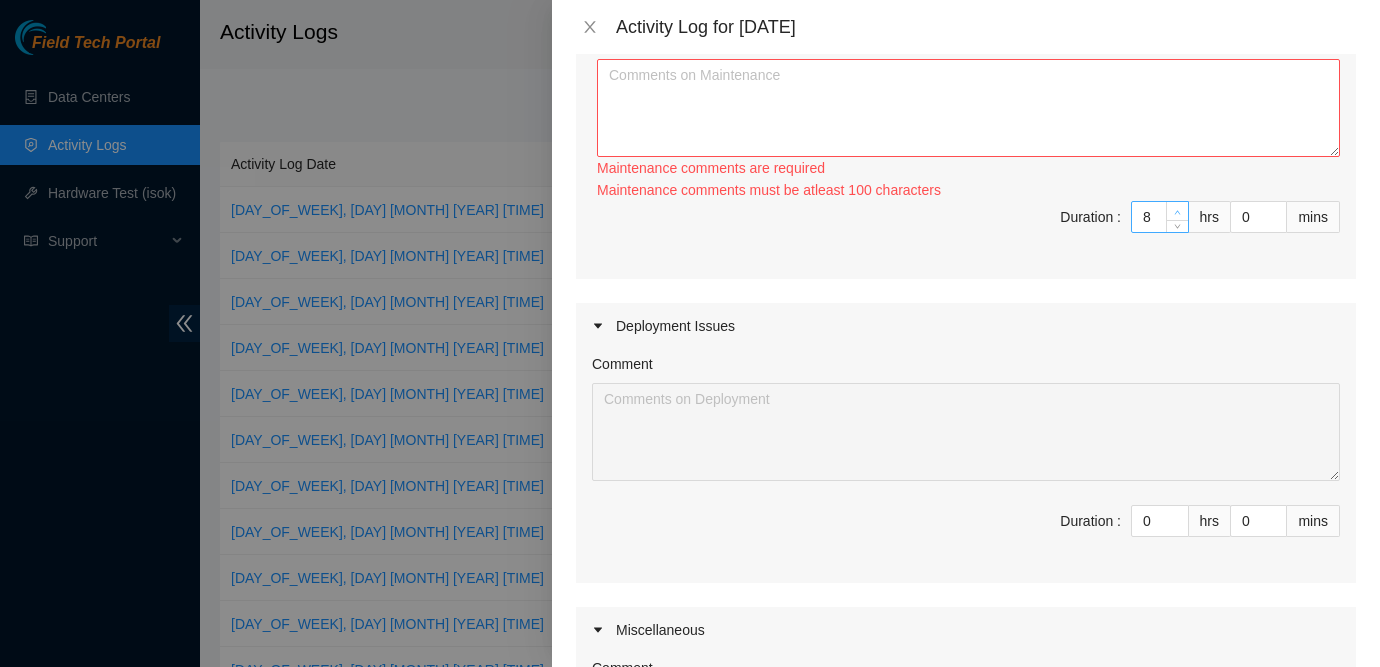 type on "9" 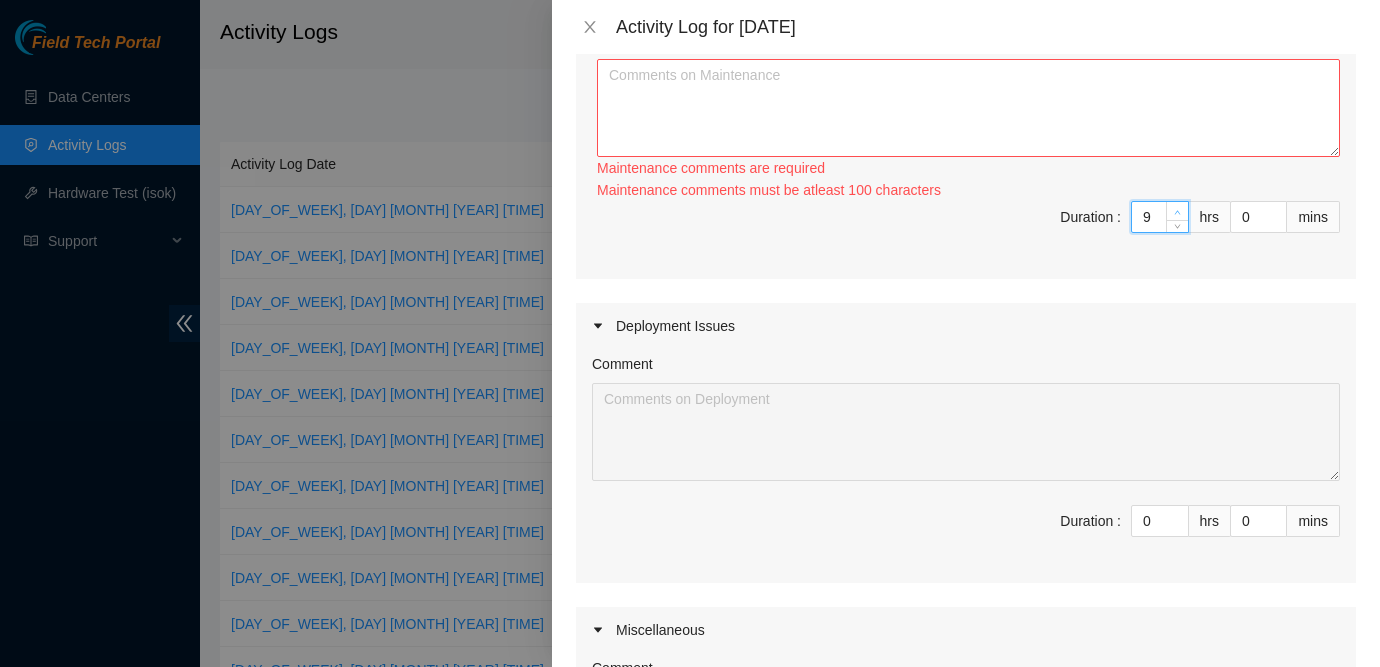 click 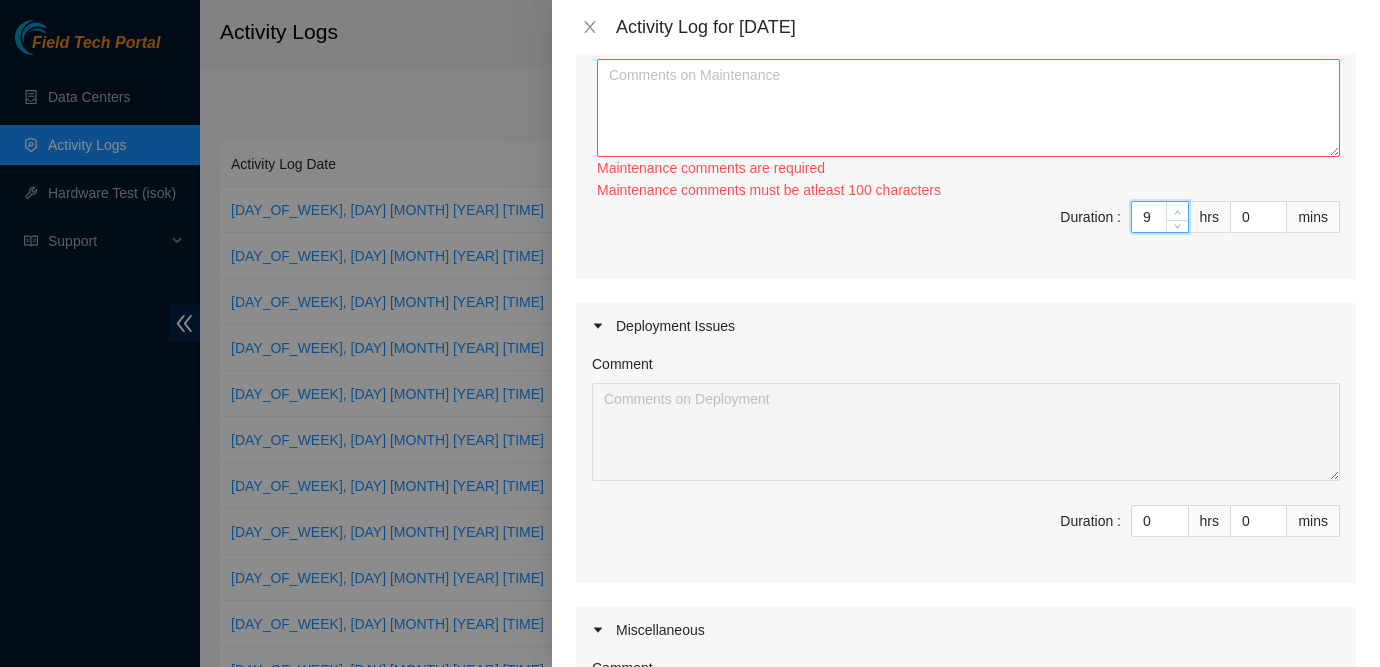 type on "0" 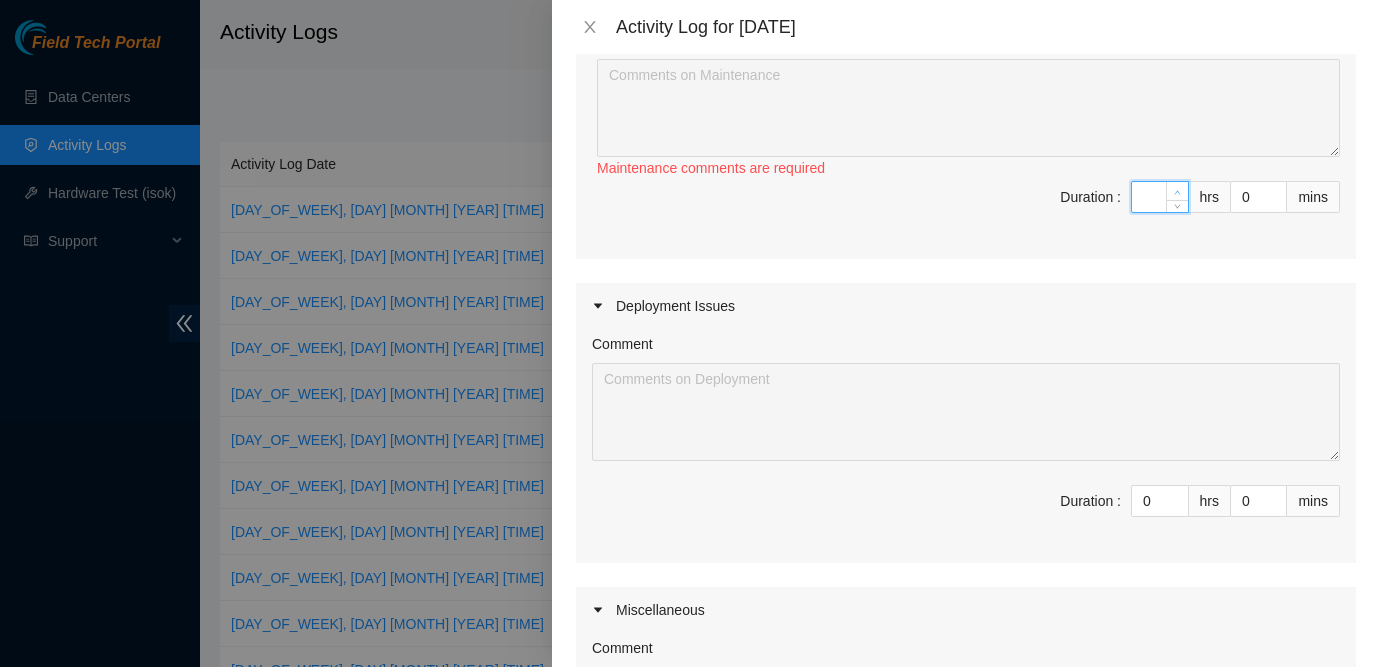 type on "2" 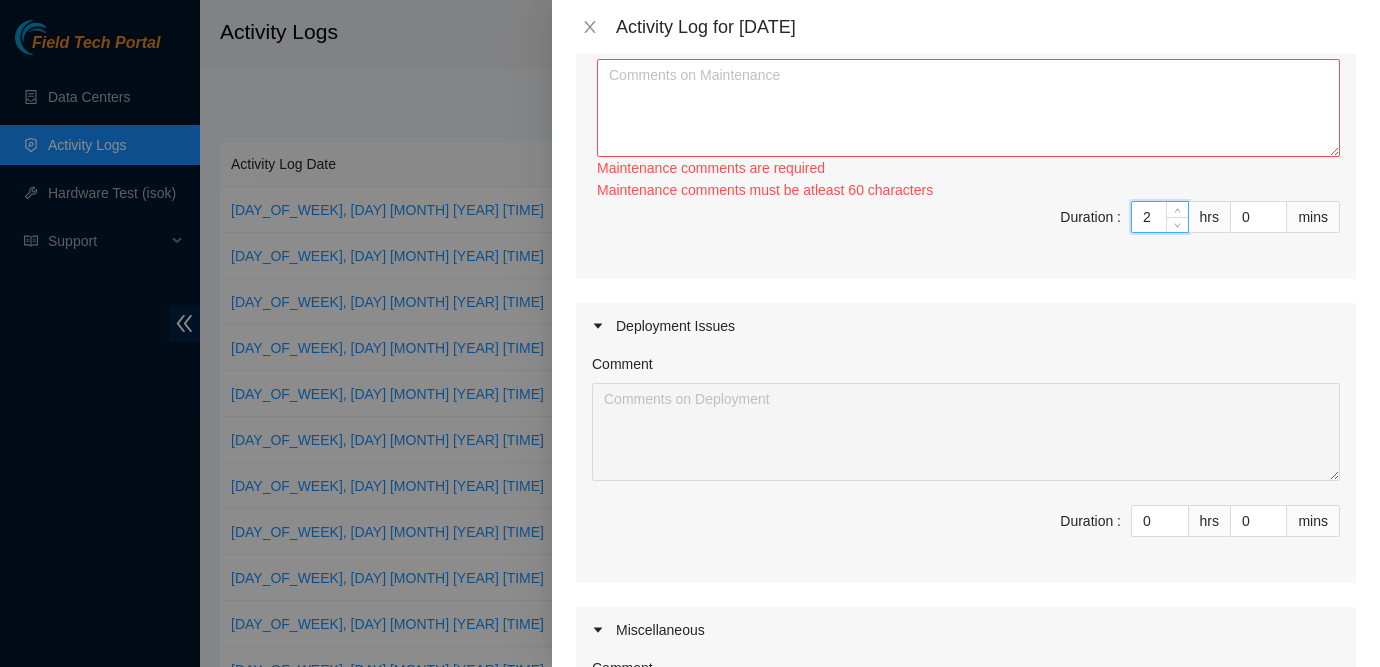 type on "2" 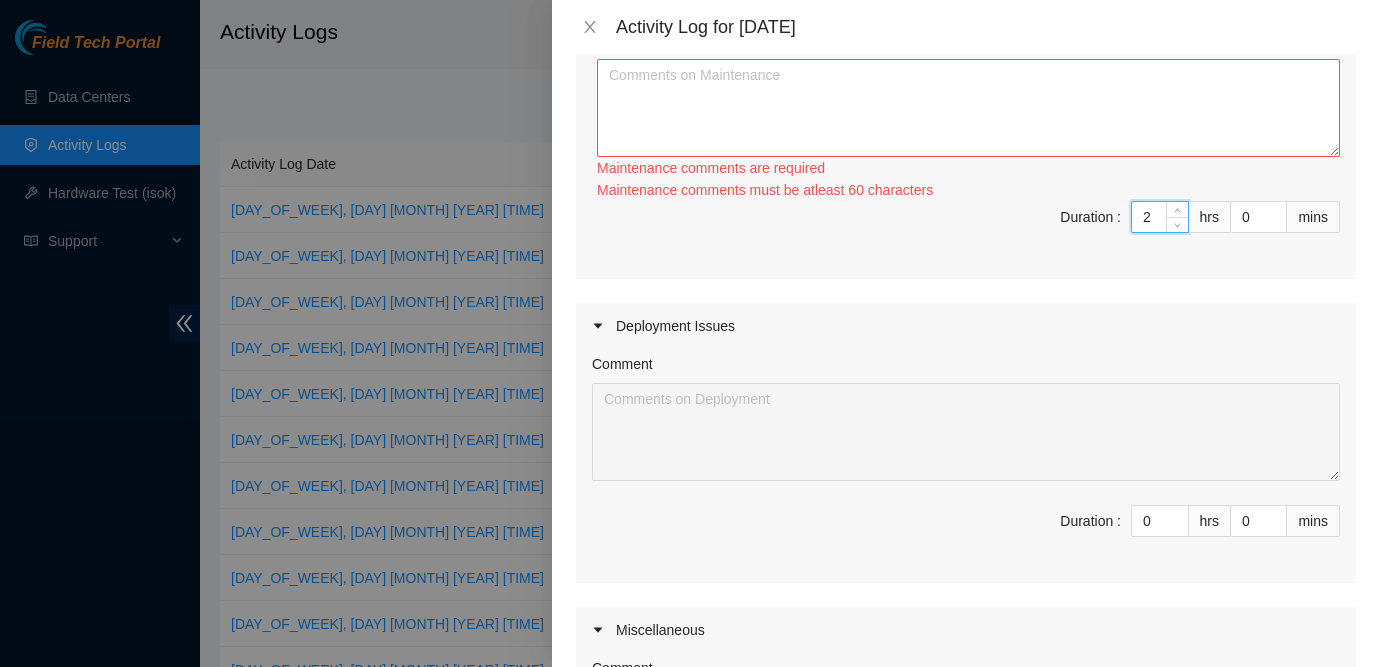 click on "Duration : 2 hrs 0 mins" at bounding box center (966, 229) 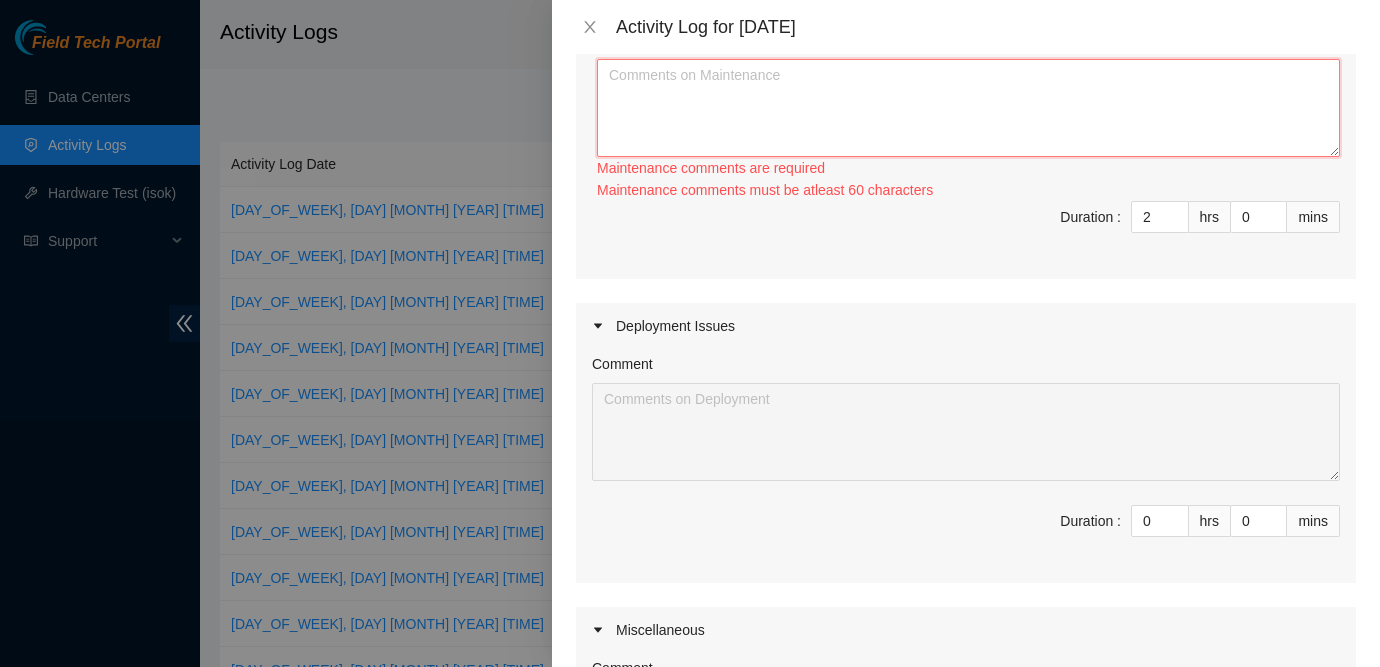 click on "Comment" at bounding box center (968, 108) 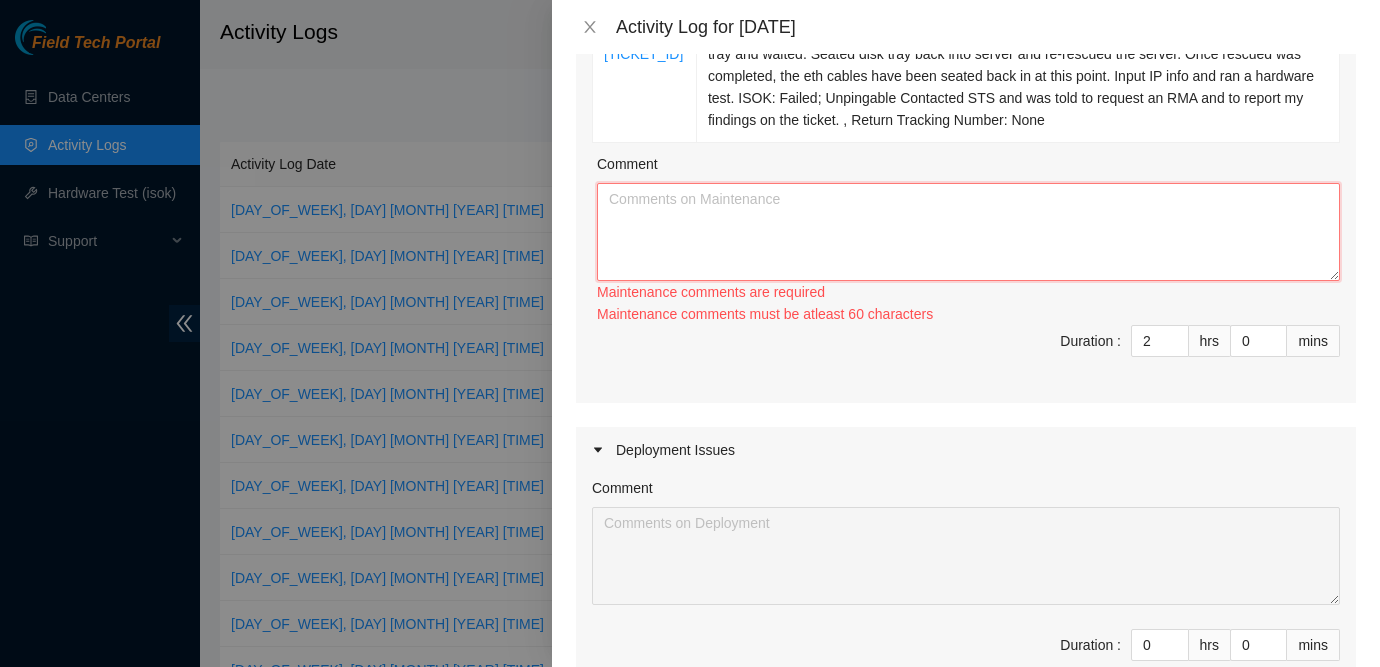 scroll, scrollTop: 478, scrollLeft: 0, axis: vertical 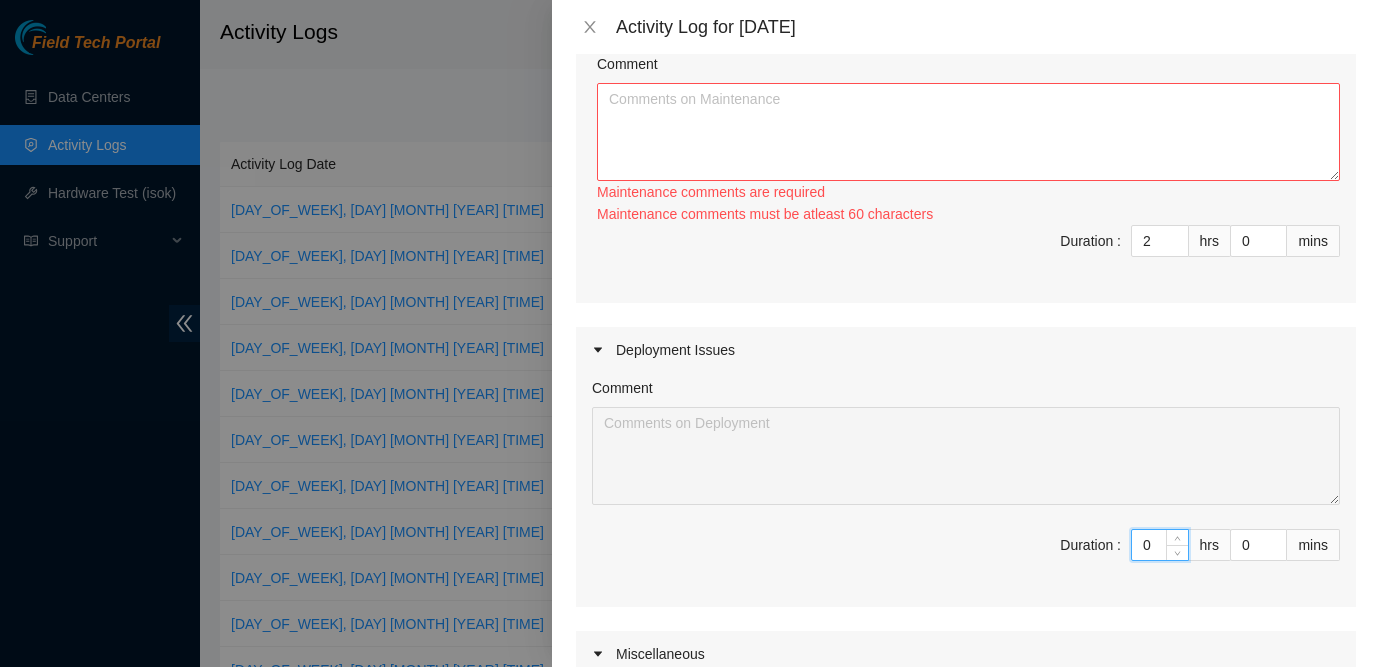 click on "0" at bounding box center (1160, 545) 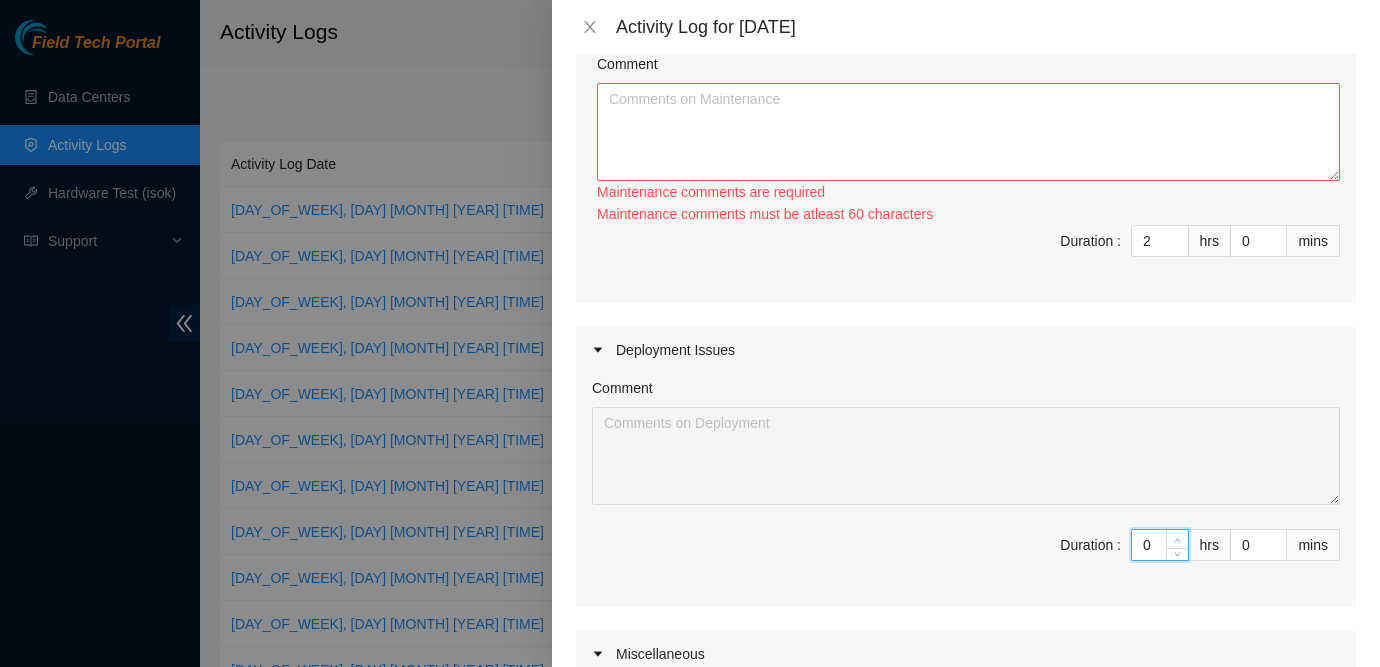 type on "1" 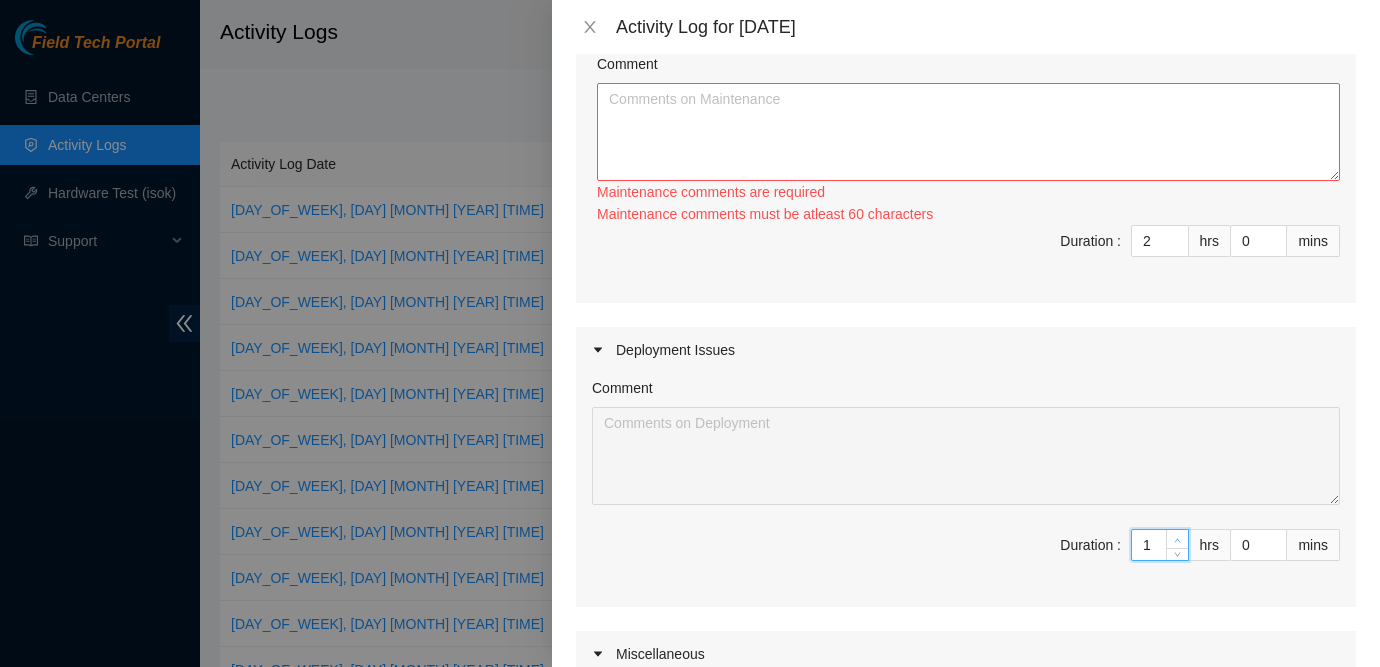 click at bounding box center [1177, 539] 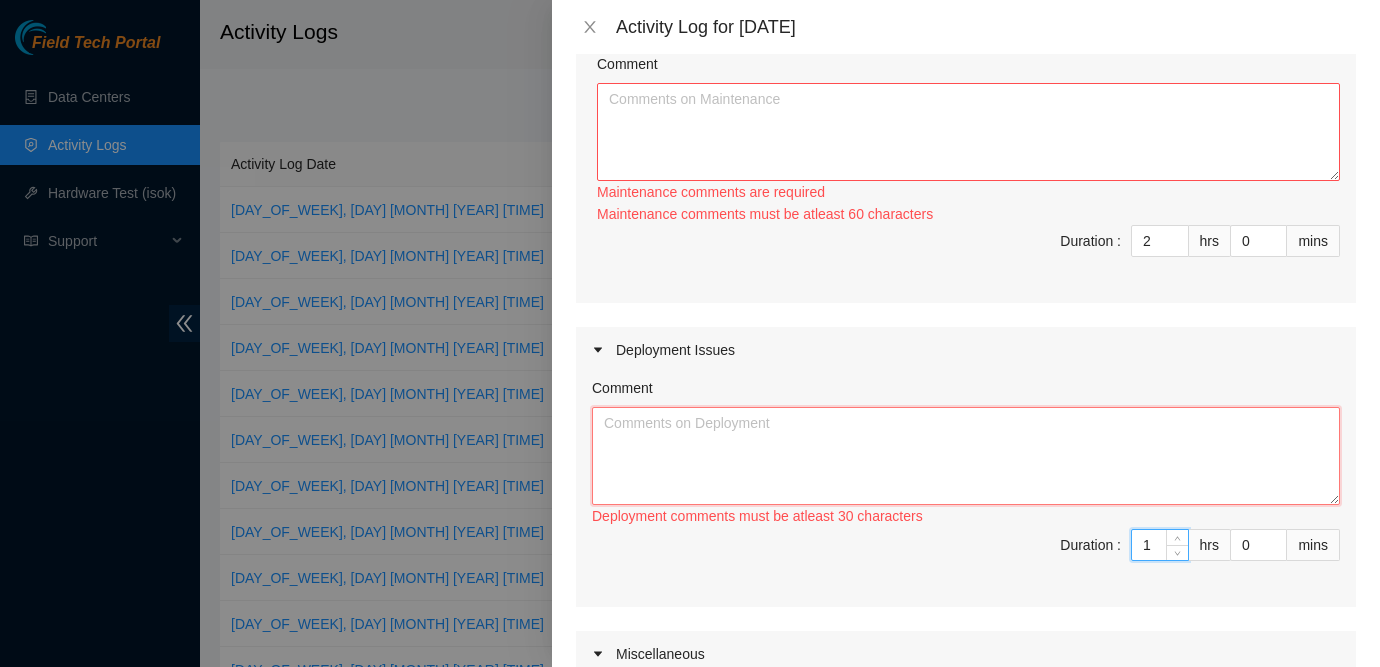 click on "Comment" at bounding box center (966, 456) 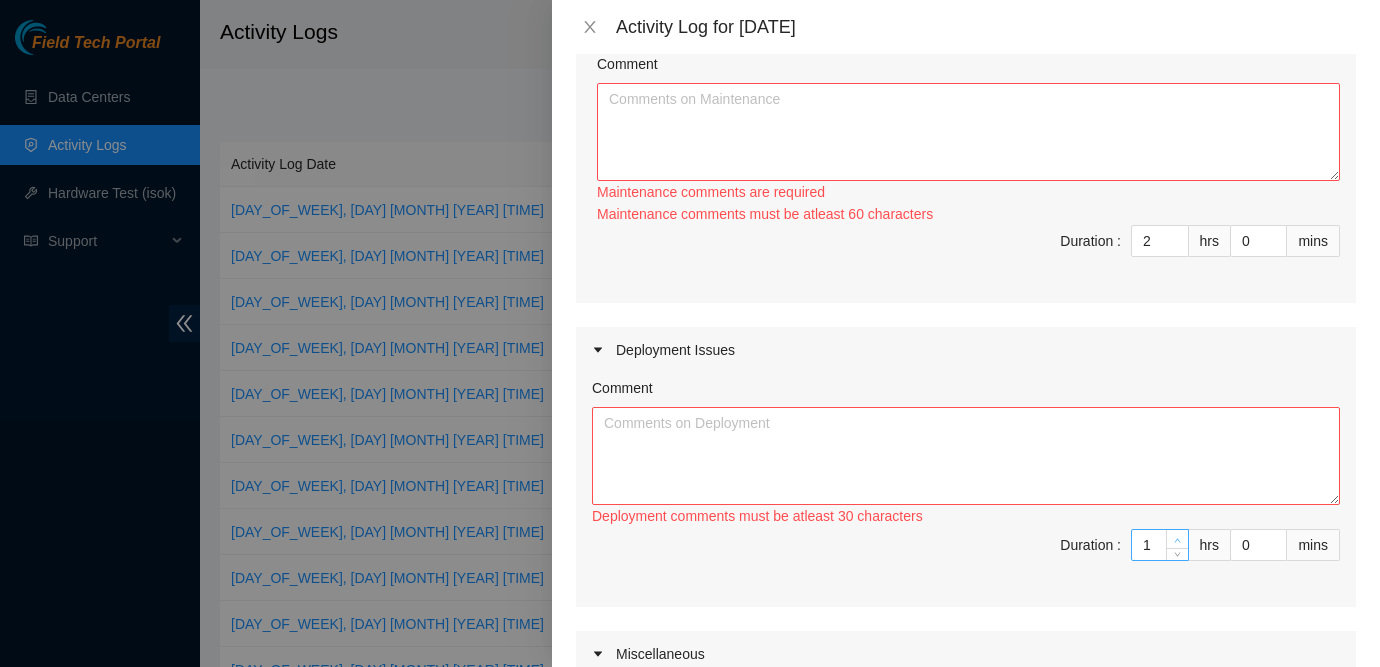 type on "2" 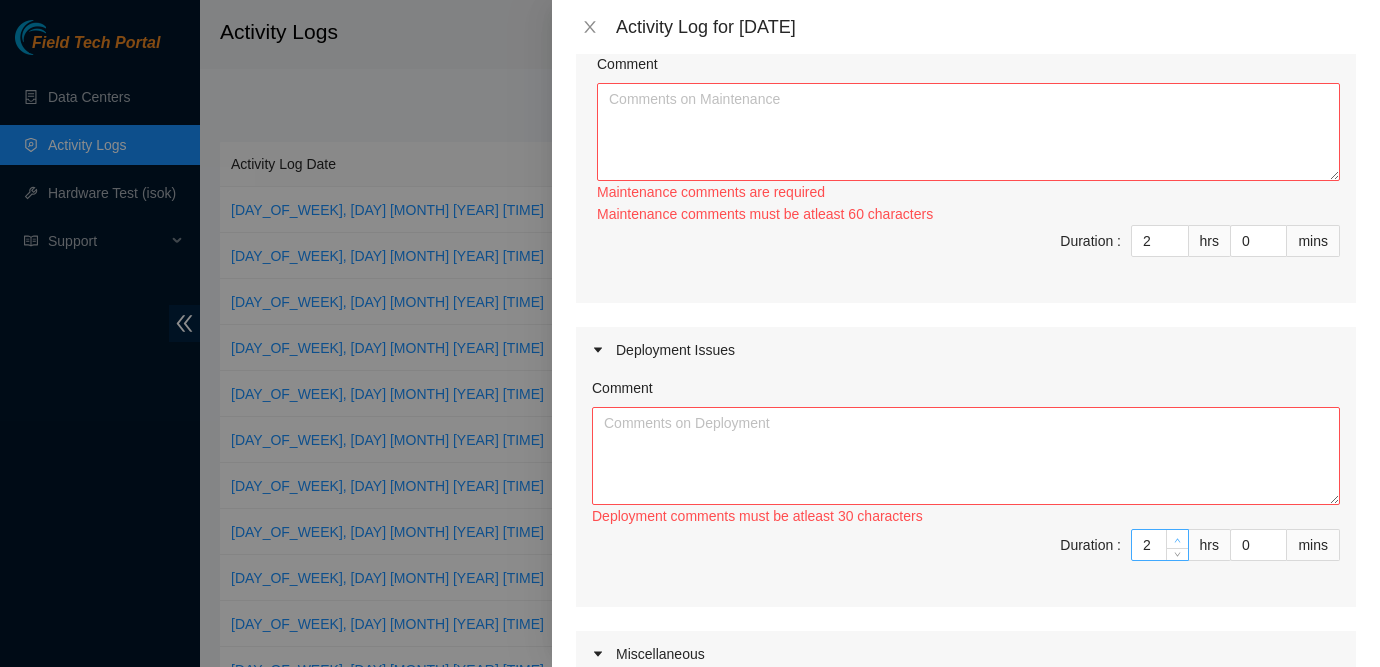 click at bounding box center [1178, 540] 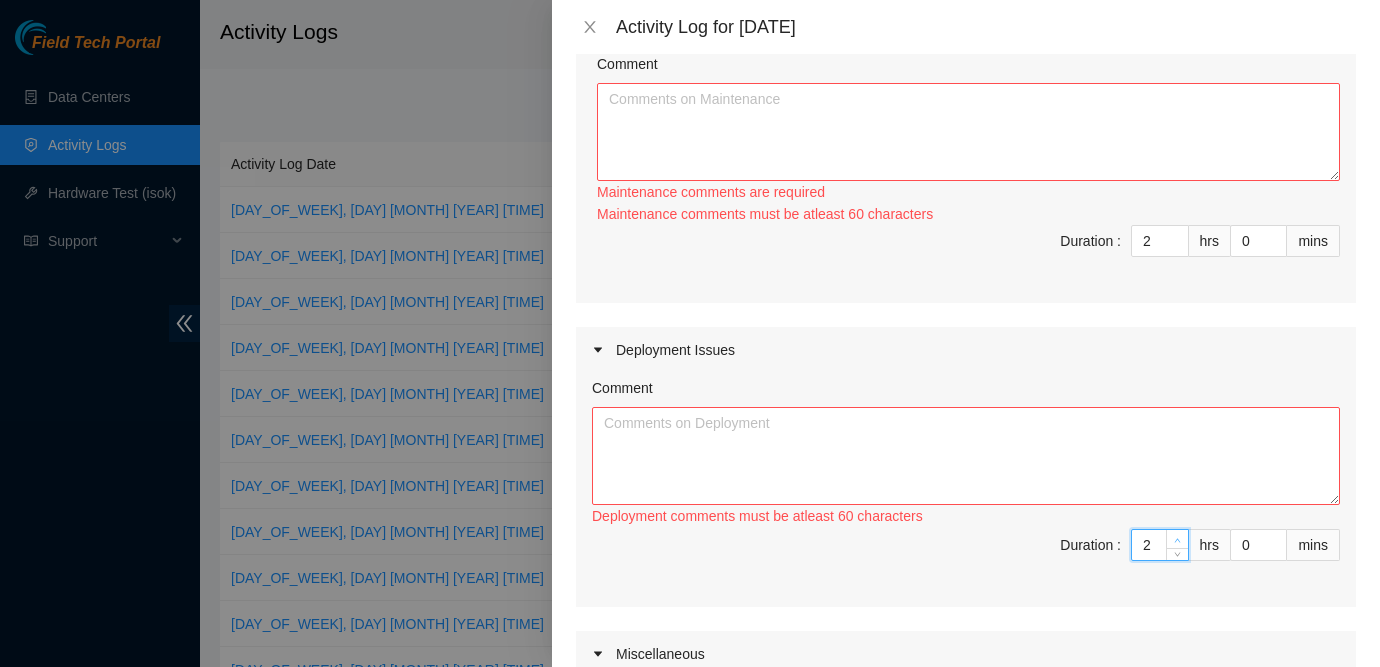type on "3" 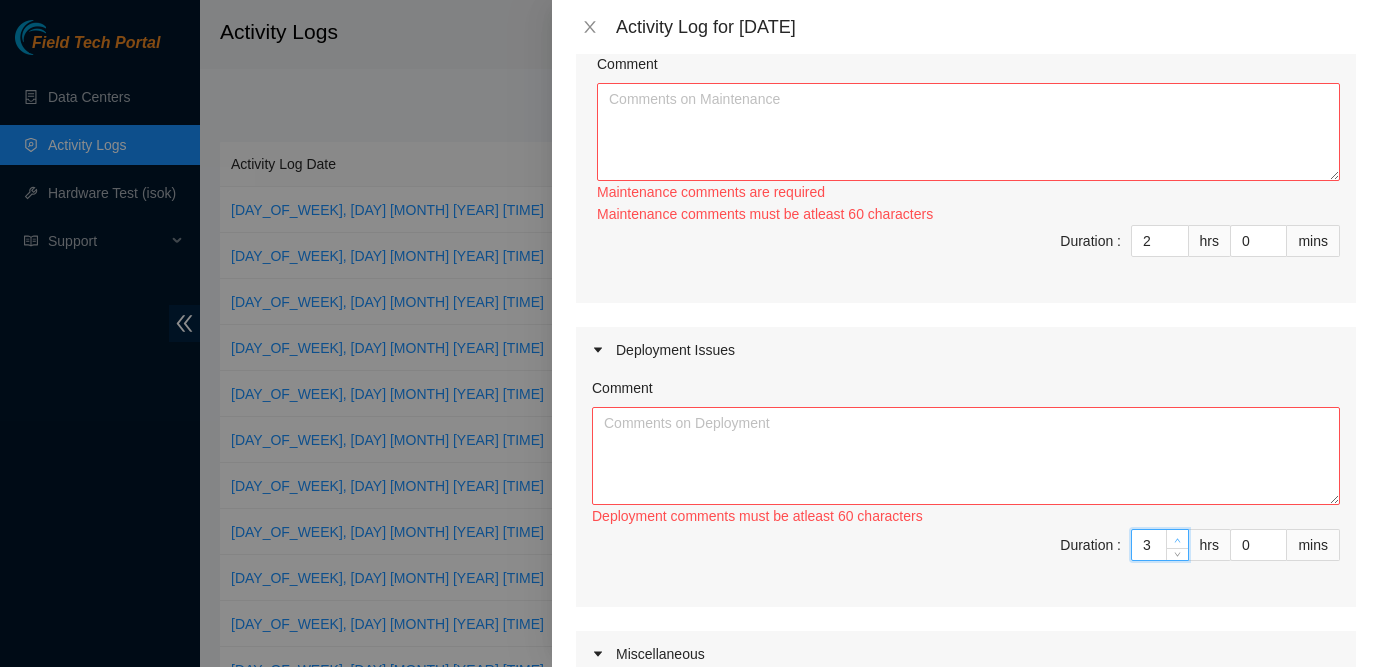 click at bounding box center (1178, 540) 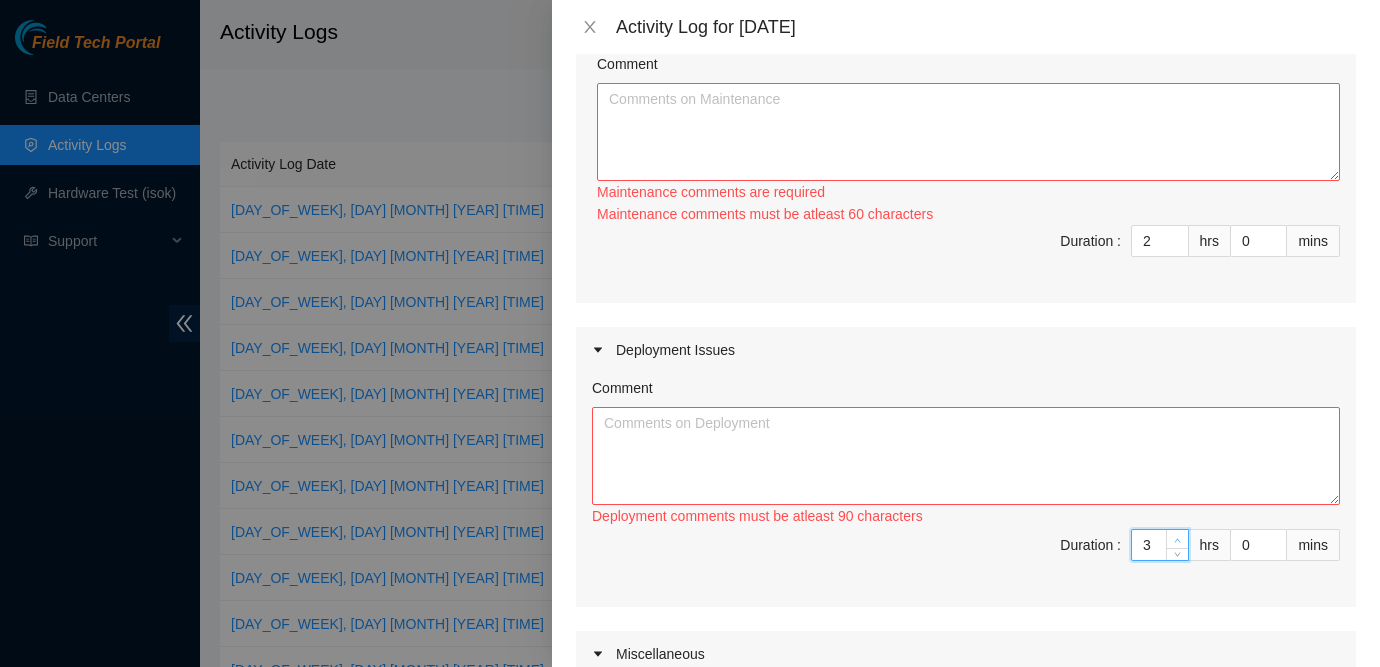 type on "4" 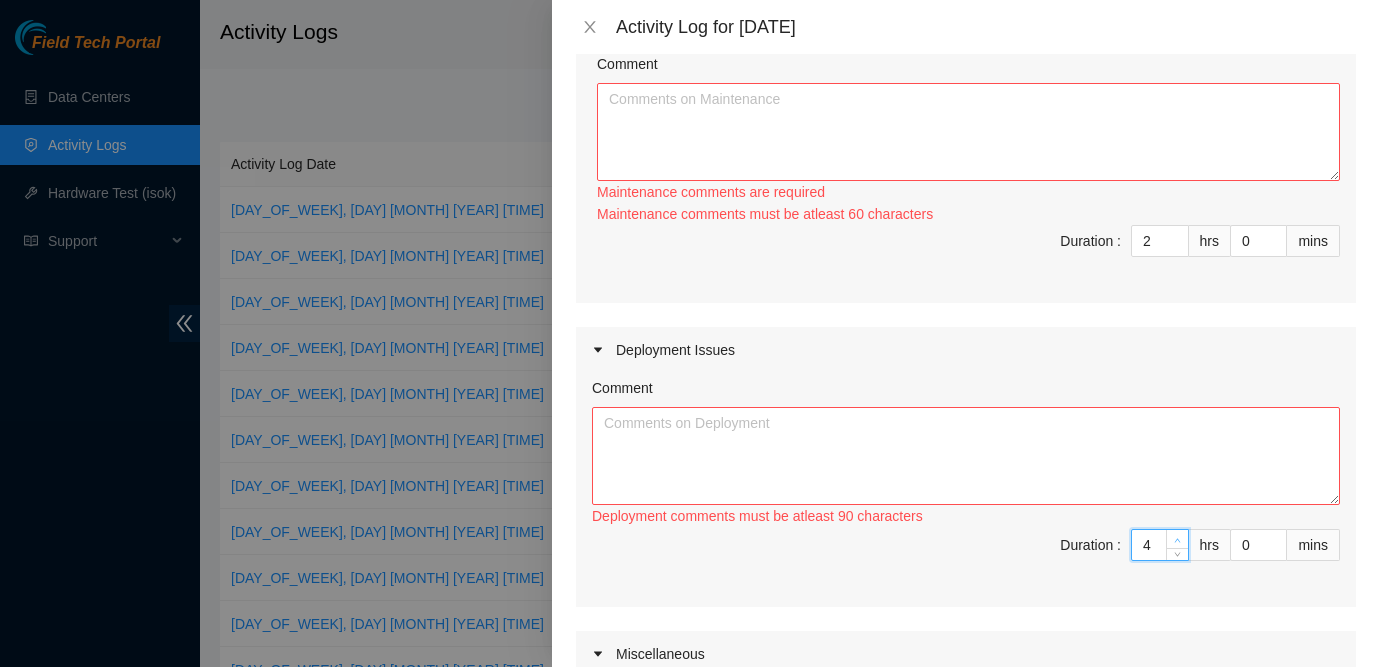 click at bounding box center (1178, 540) 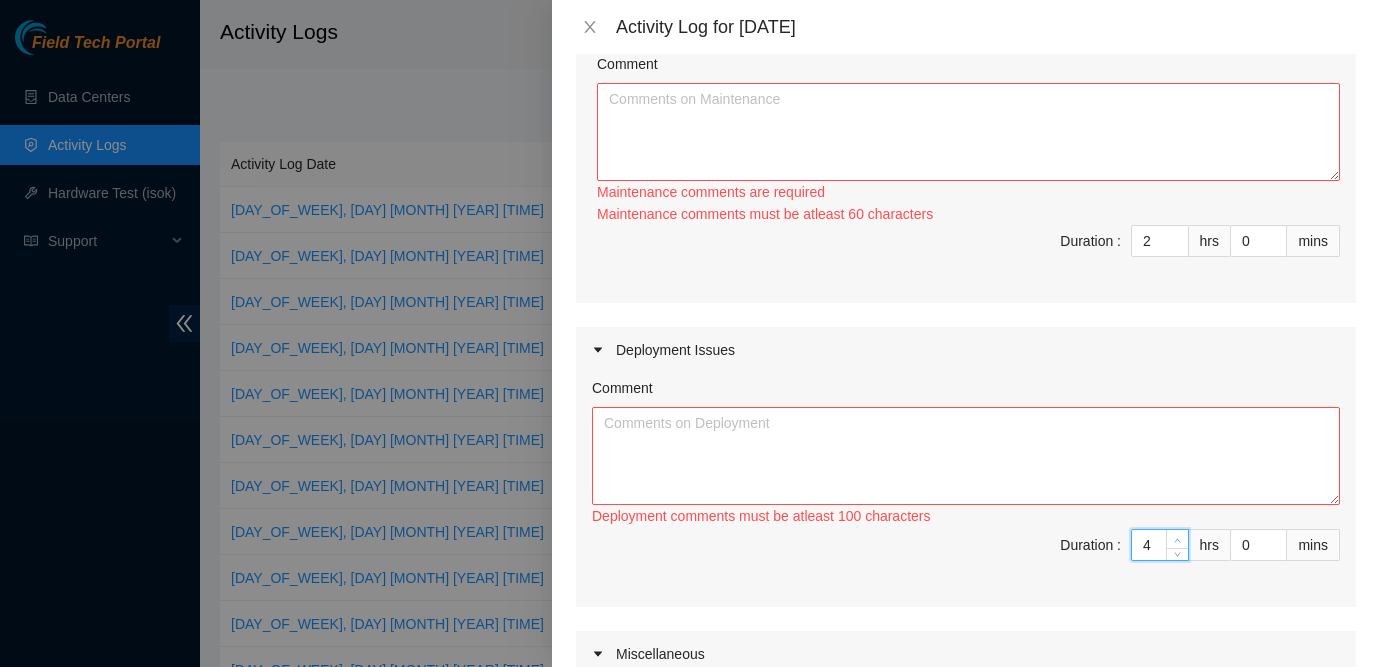 type on "5" 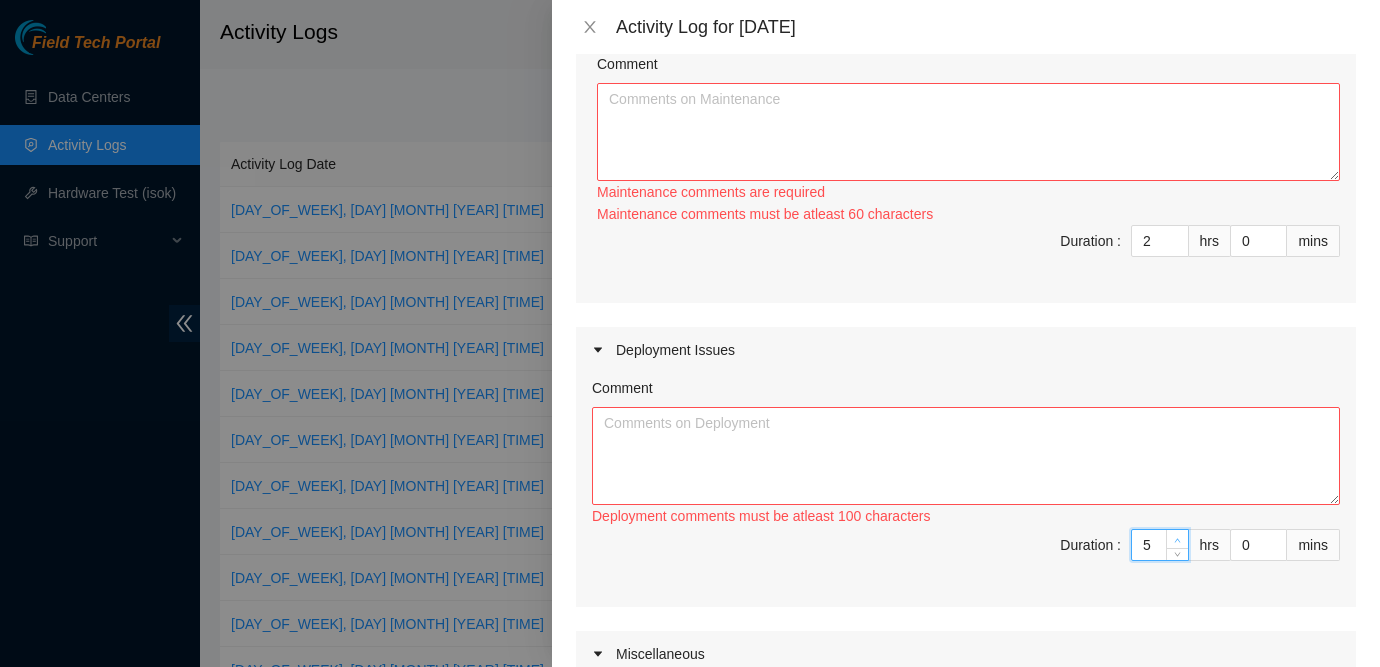 click at bounding box center [1178, 540] 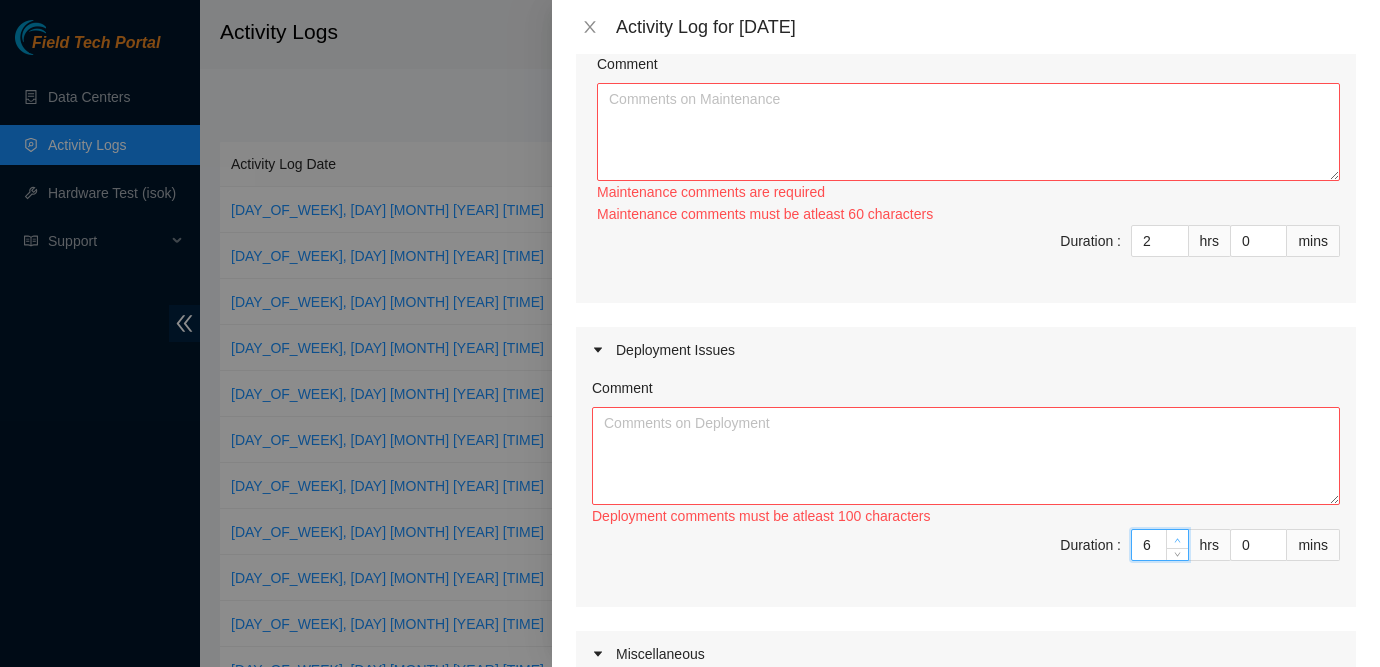 click at bounding box center [1178, 540] 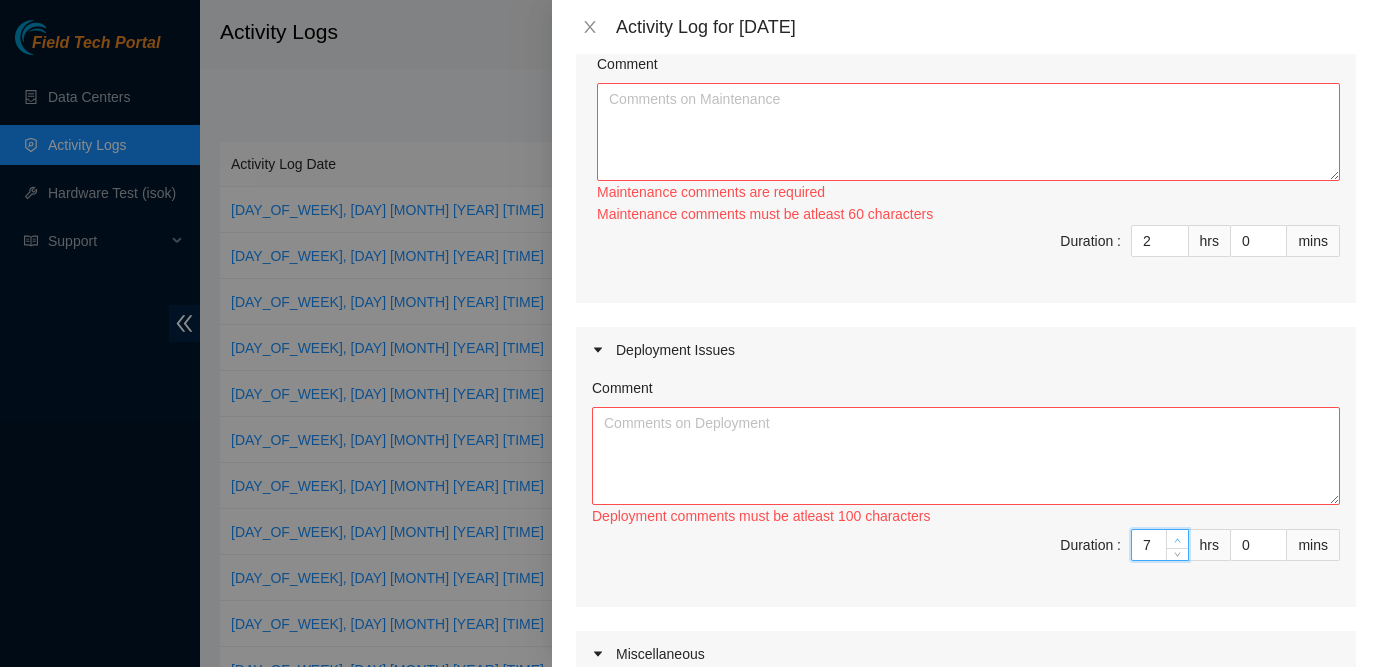 click at bounding box center [1178, 540] 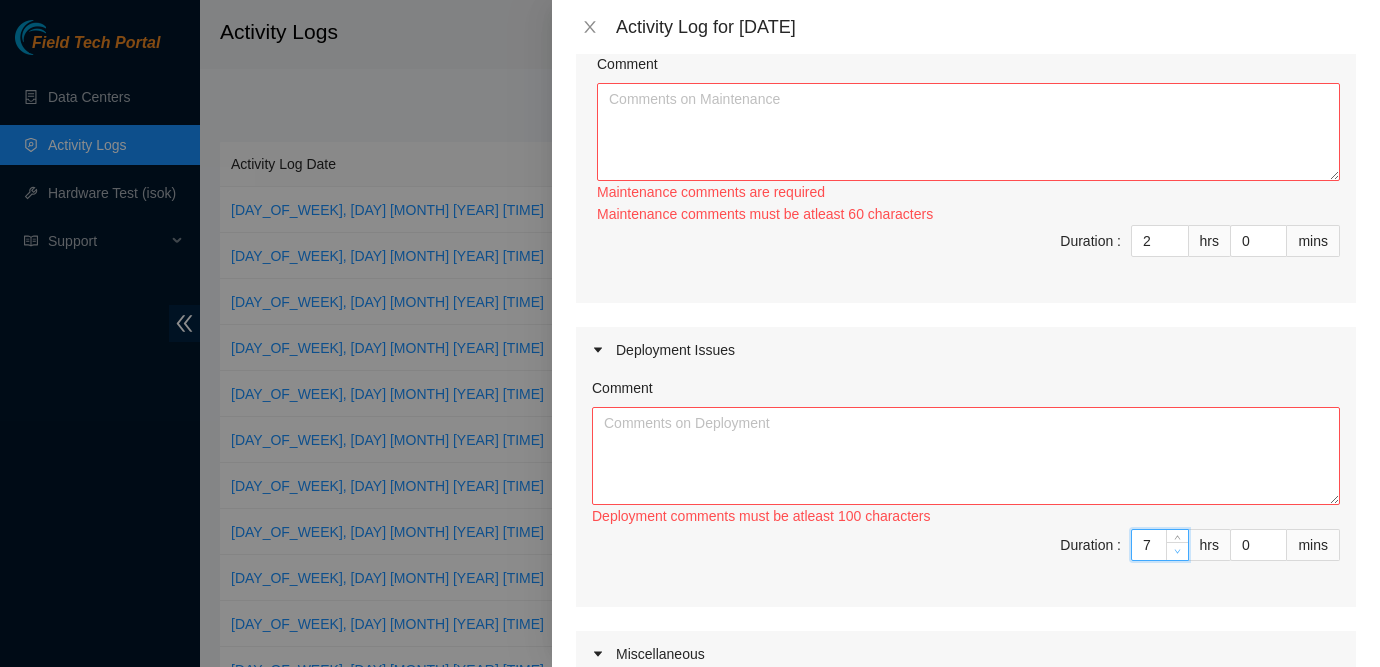 type on "6" 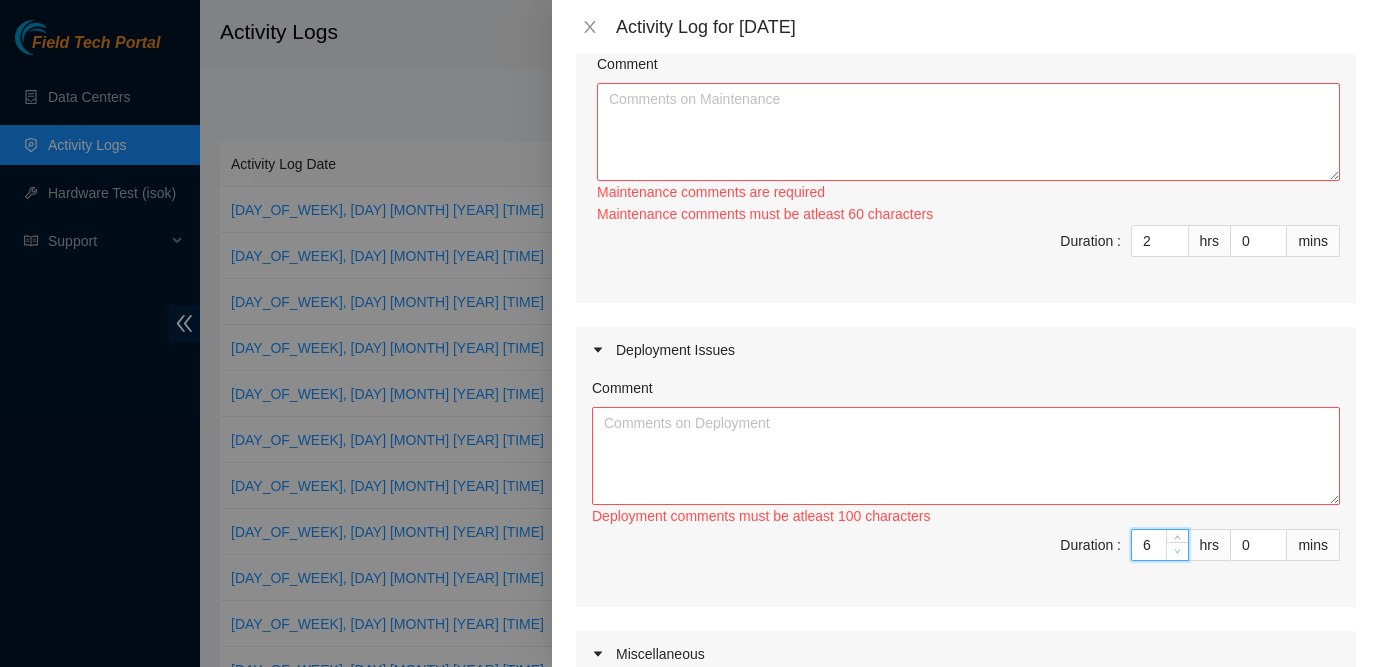 click 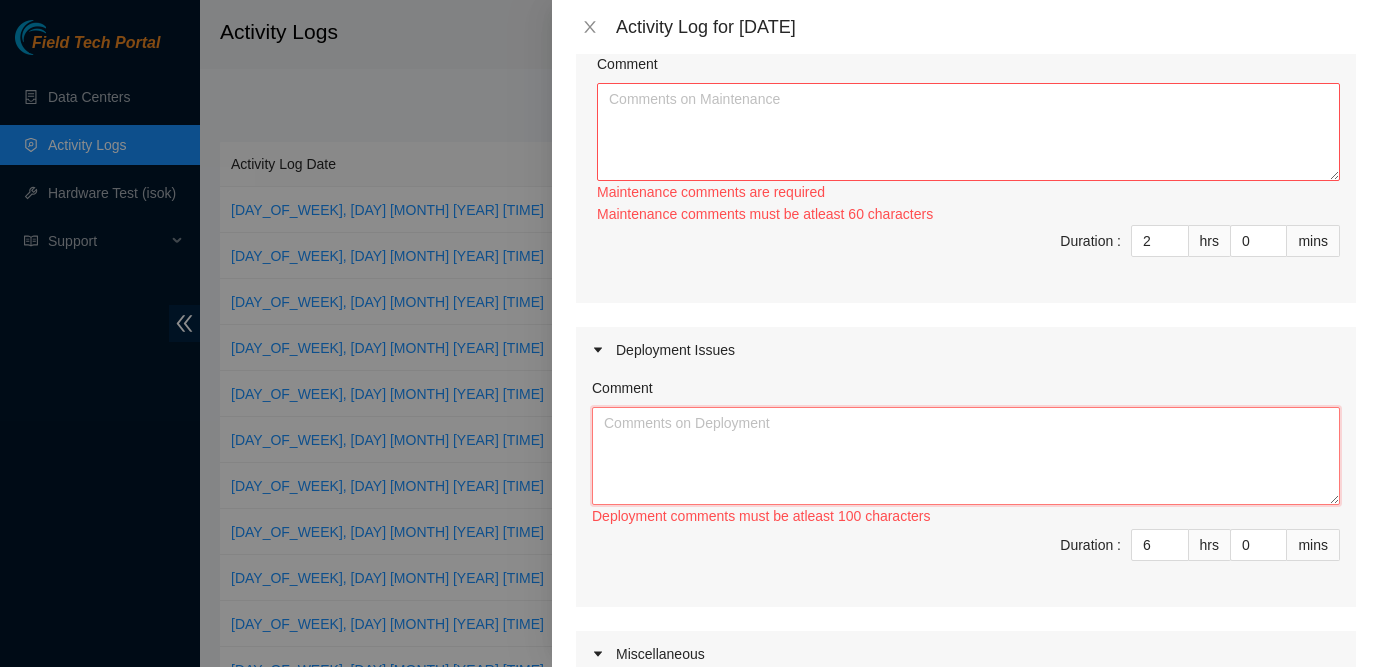 click on "Comment" at bounding box center (966, 456) 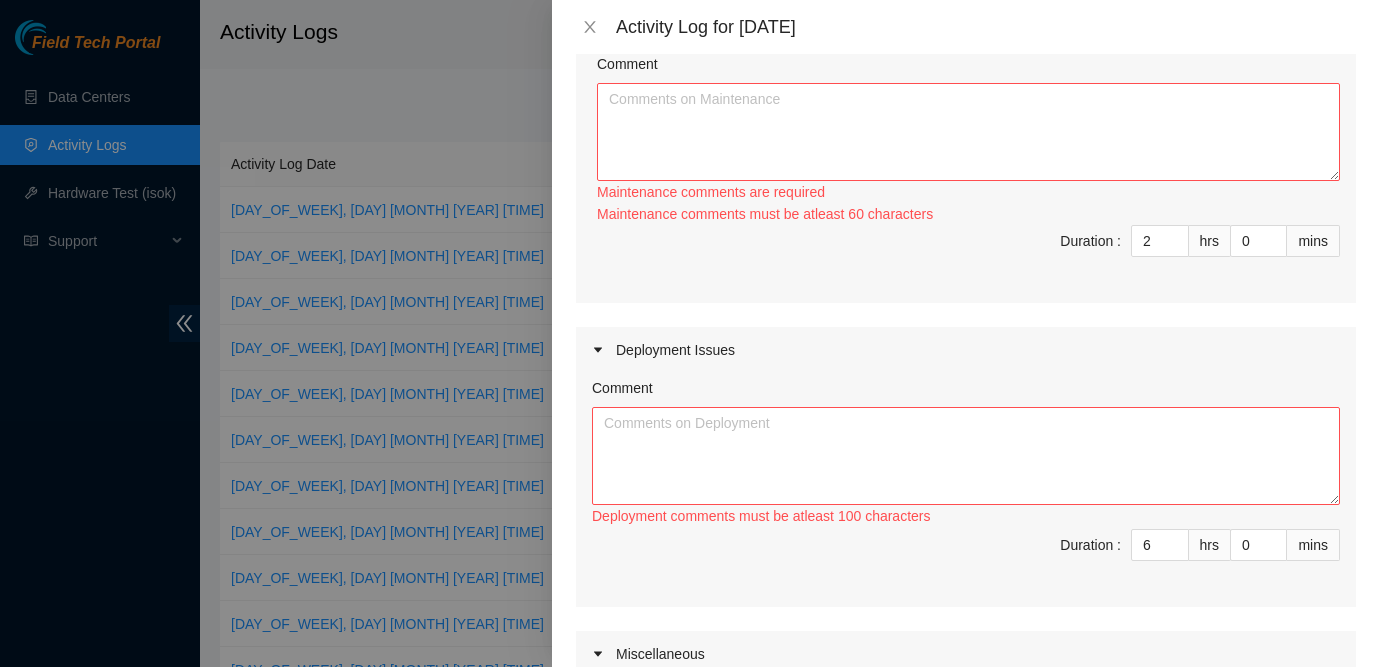 click at bounding box center [690, 333] 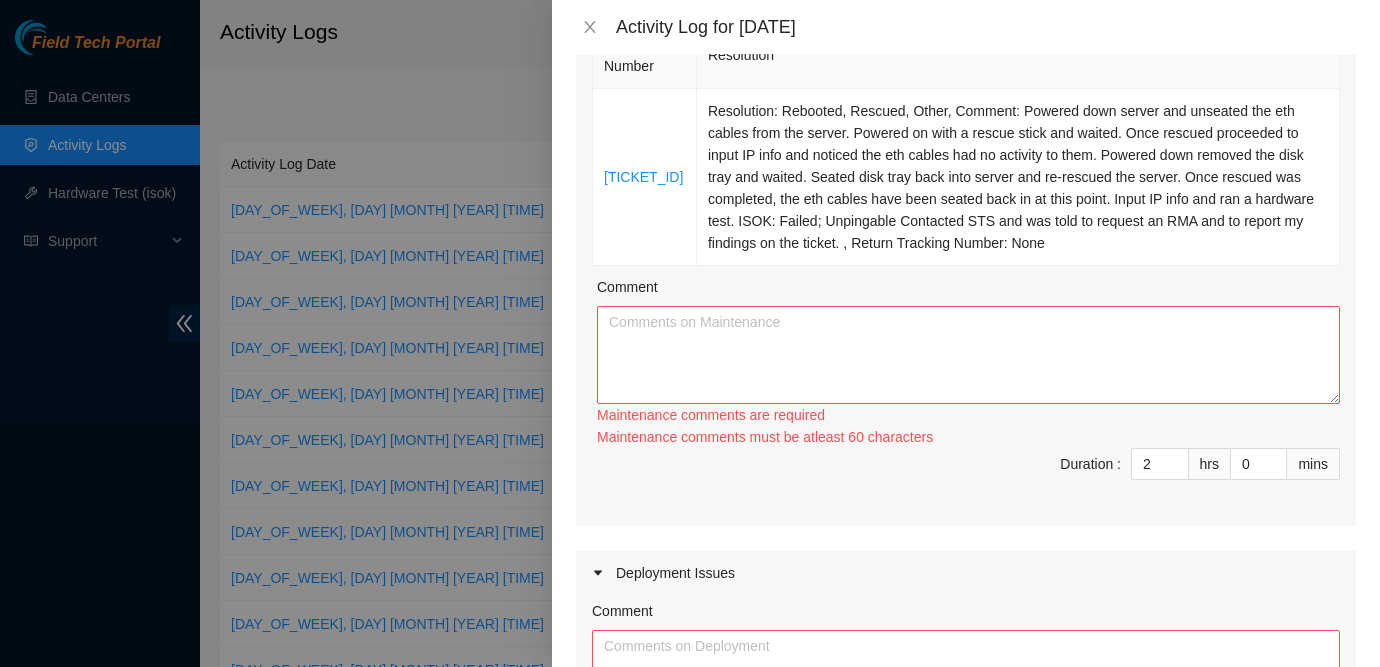 scroll, scrollTop: 251, scrollLeft: 0, axis: vertical 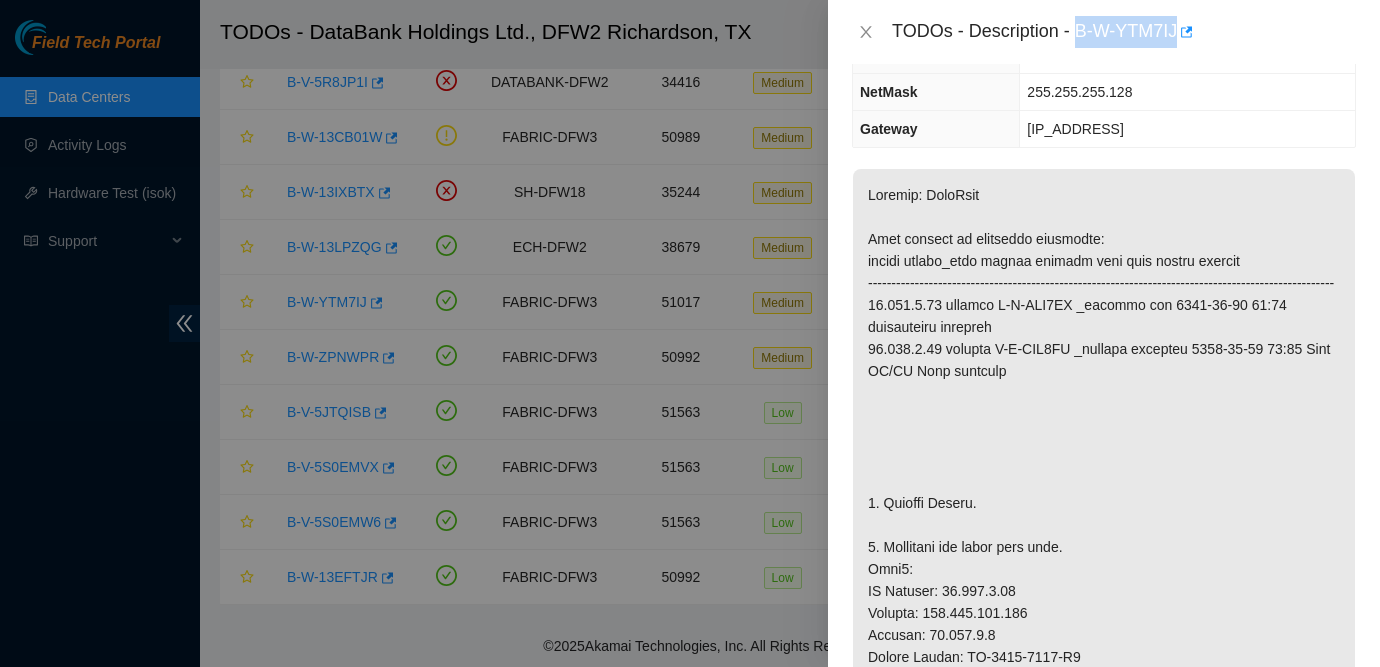 drag, startPoint x: 1080, startPoint y: 30, endPoint x: 1184, endPoint y: 40, distance: 104.47966 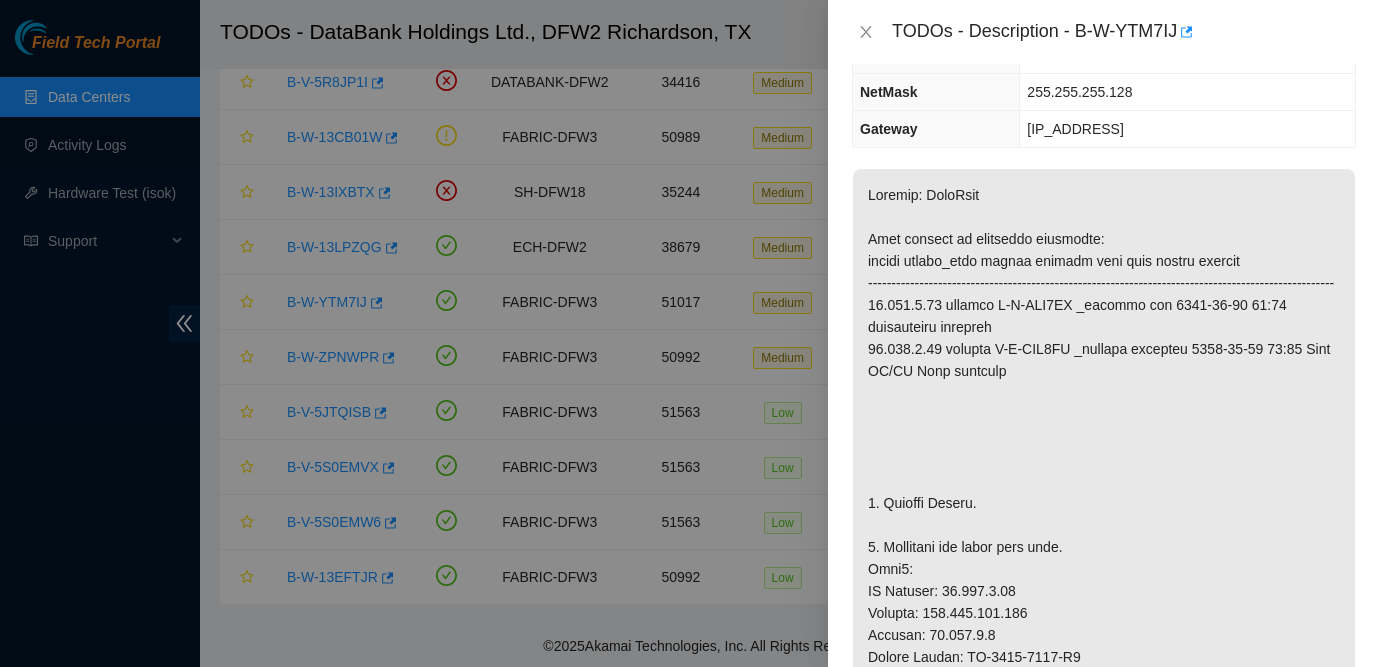 click at bounding box center [1104, 976] 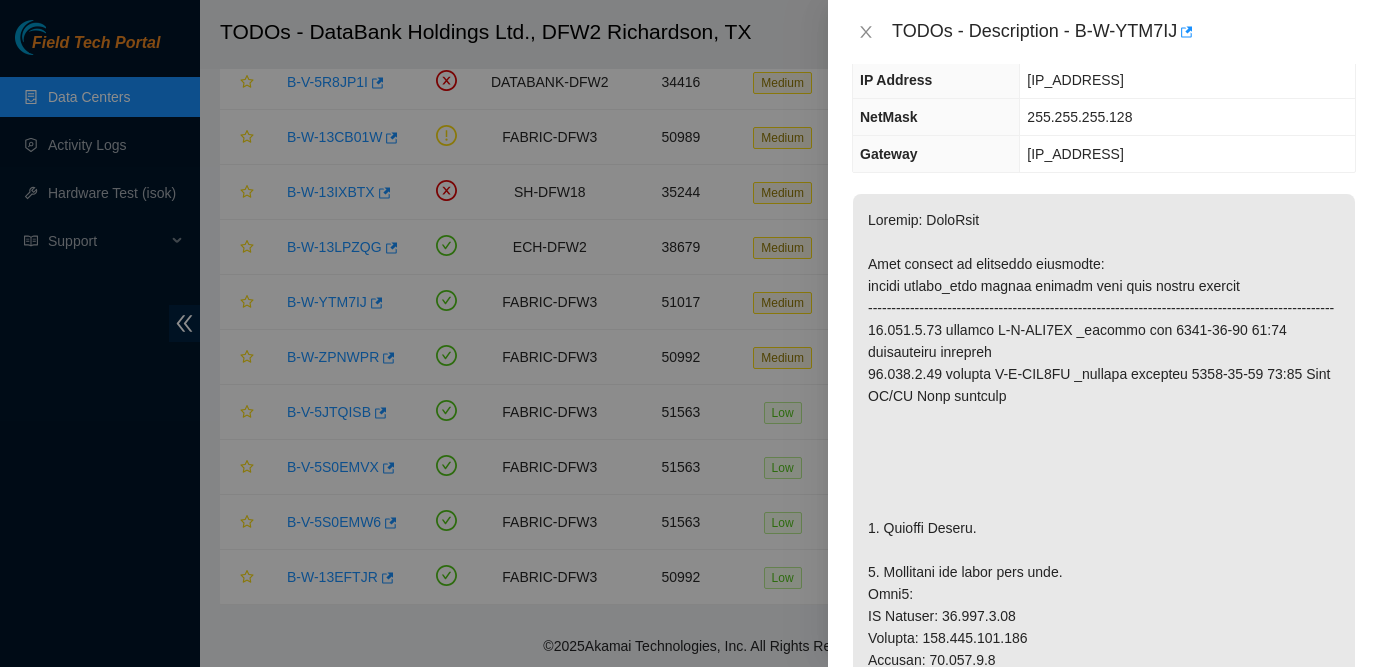 scroll, scrollTop: 0, scrollLeft: 0, axis: both 